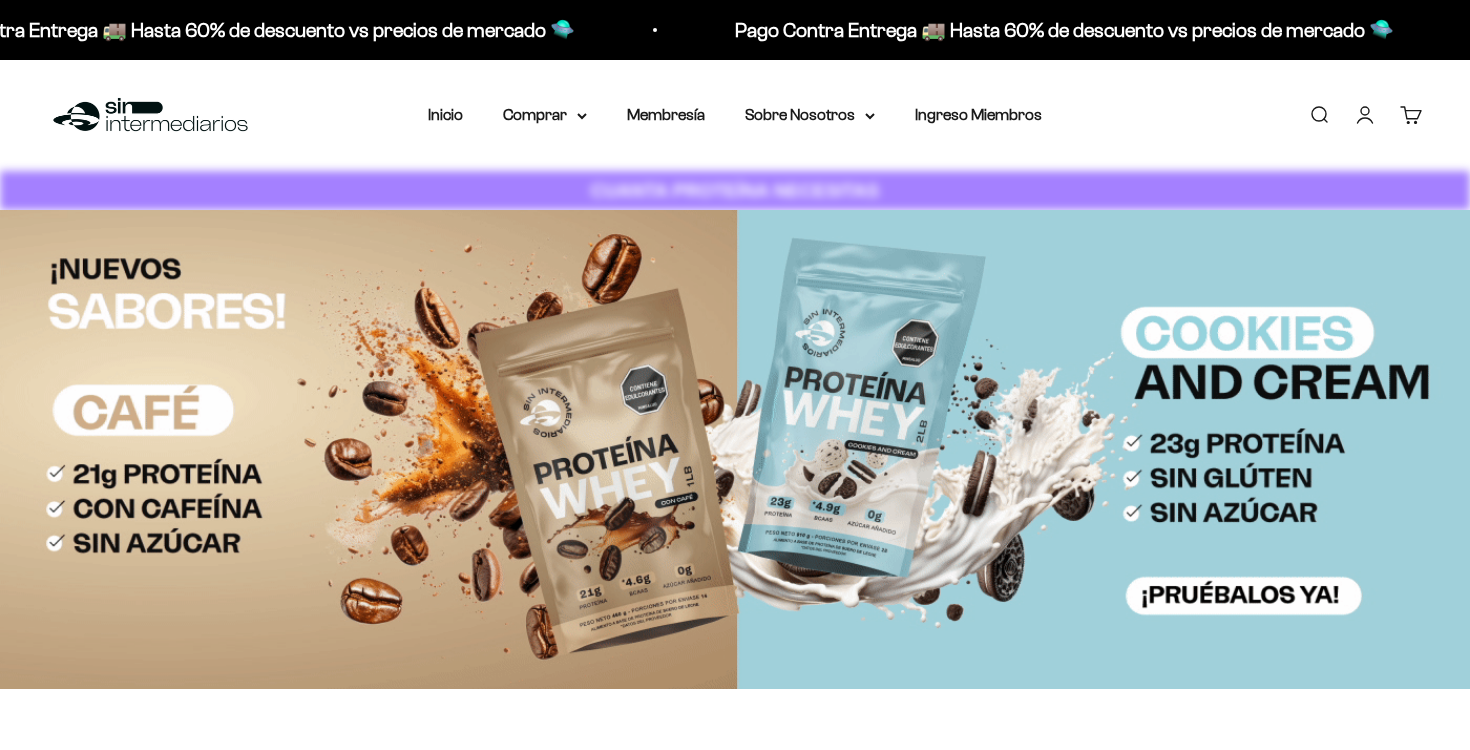 scroll, scrollTop: 0, scrollLeft: 0, axis: both 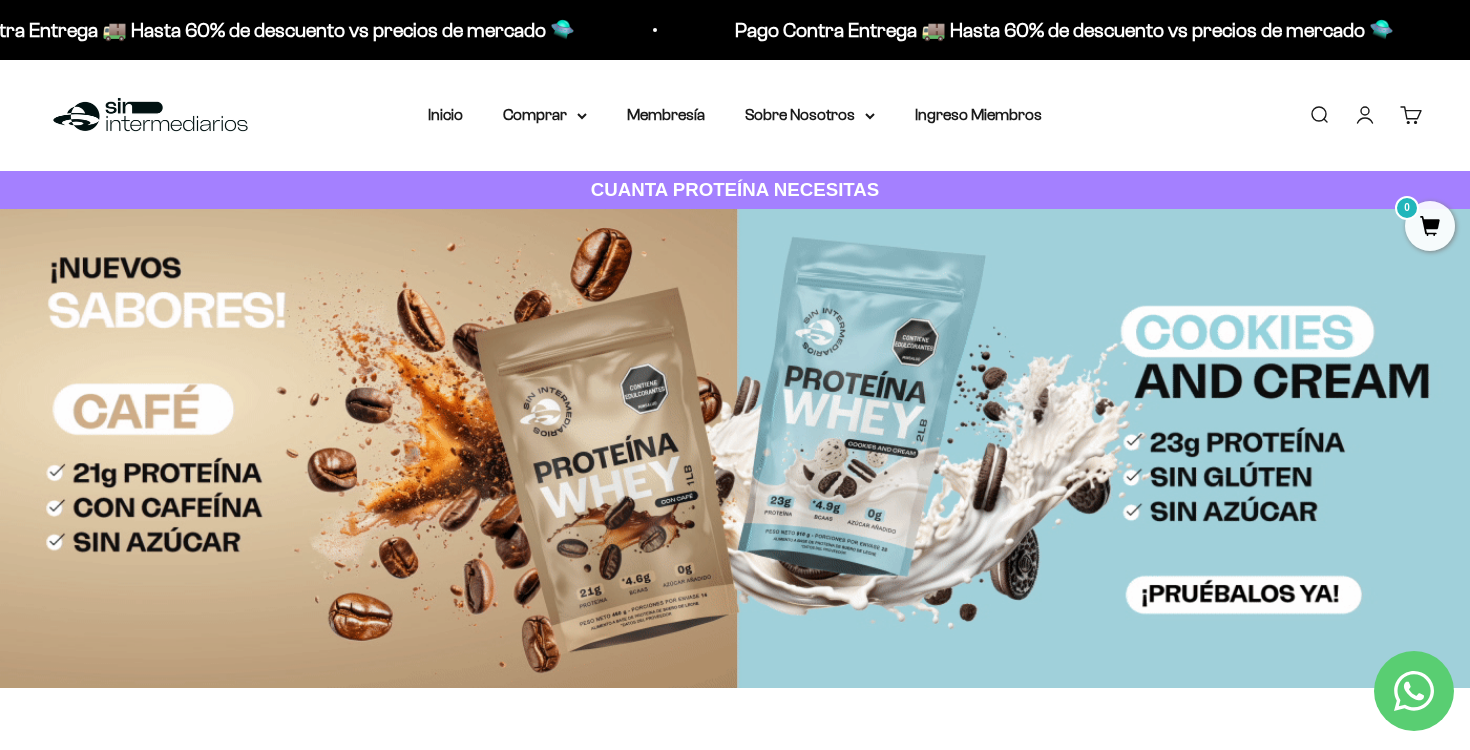 click on "Iniciar sesión" at bounding box center (1365, 115) 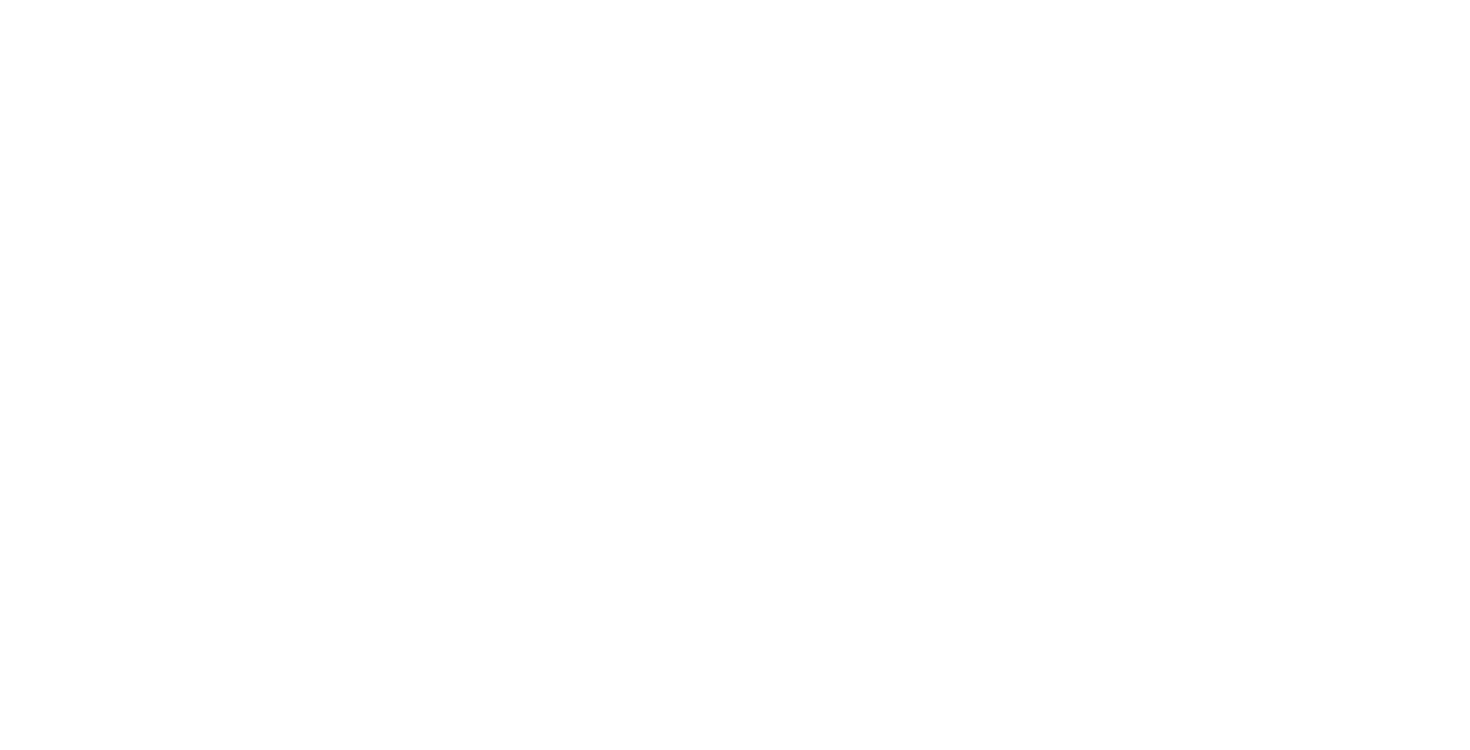 scroll, scrollTop: 0, scrollLeft: 0, axis: both 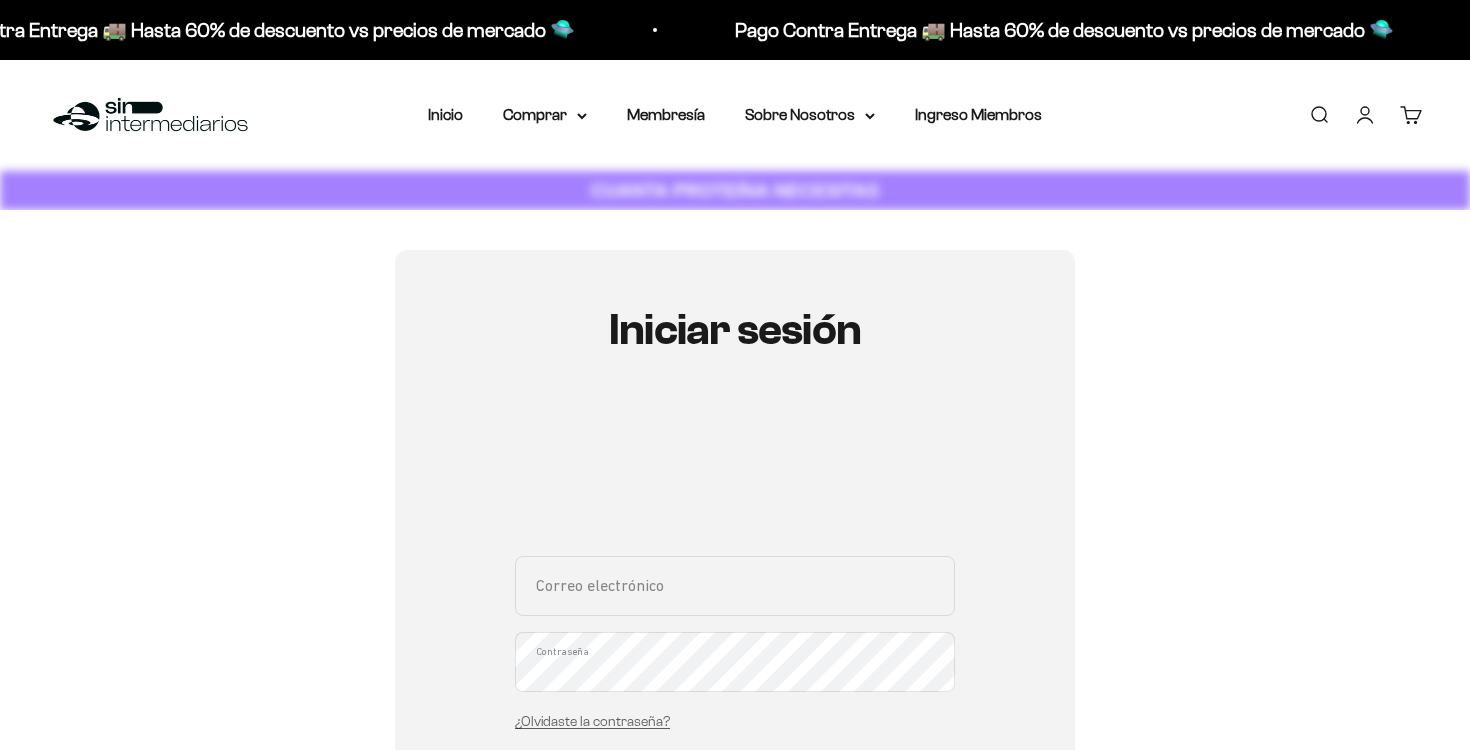 click on "Correo electrónico" at bounding box center (735, 586) 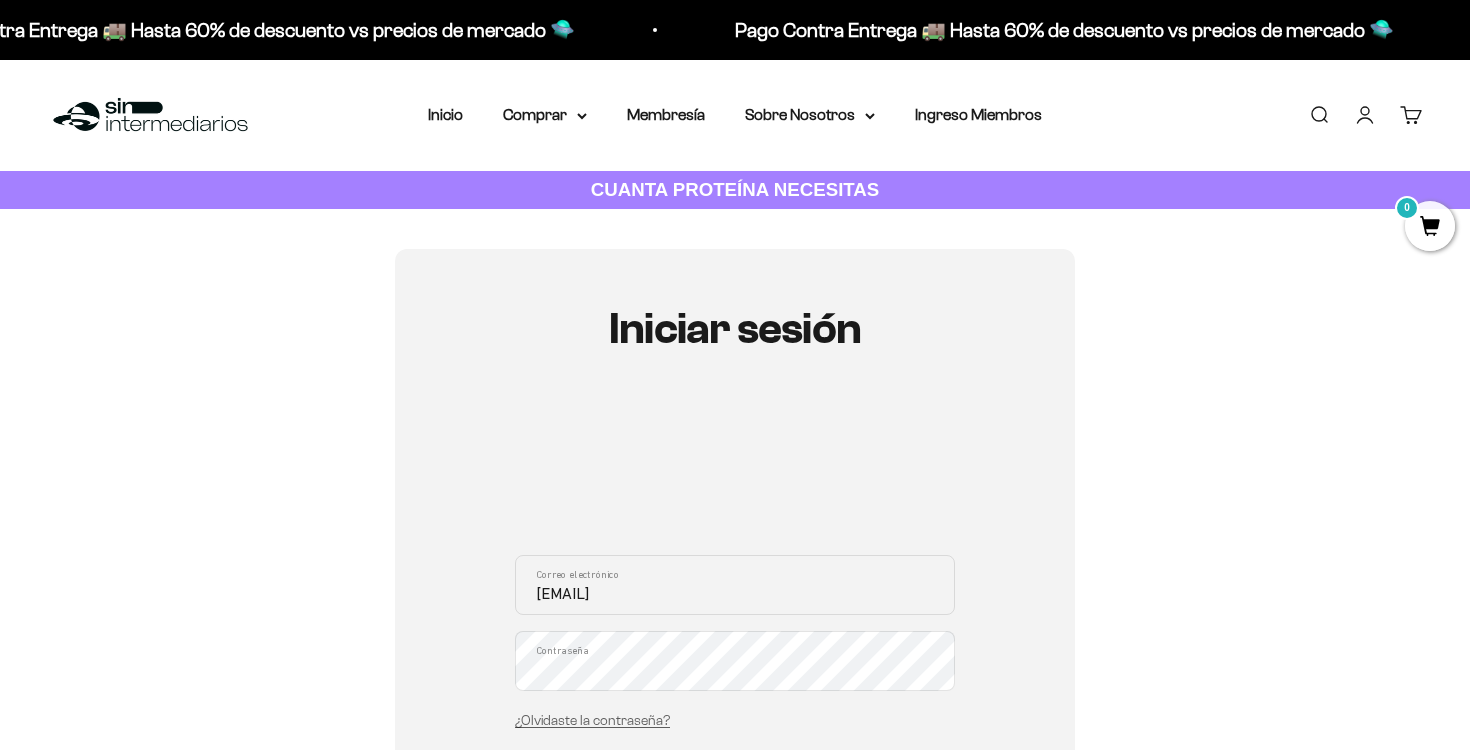 type on "carlos.perezp14@gmail.com" 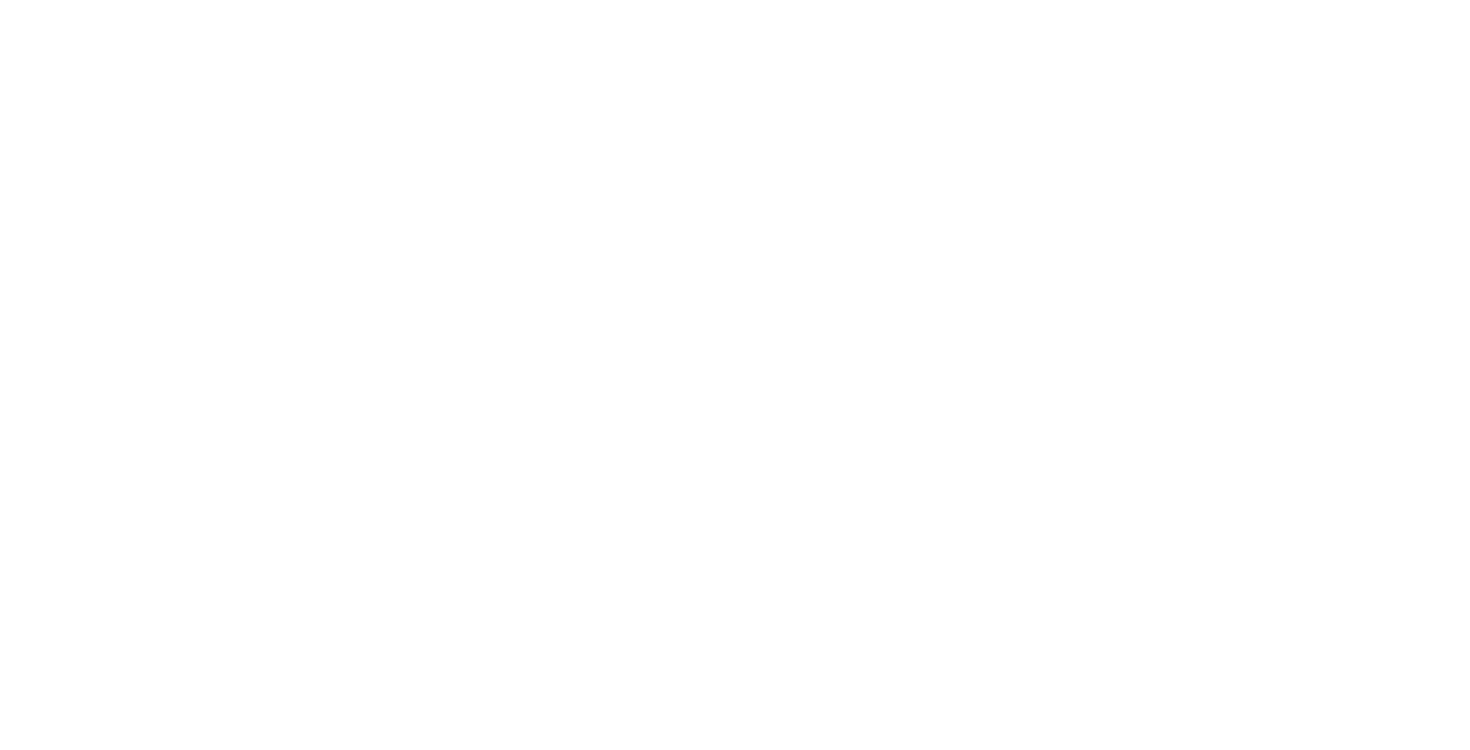 scroll, scrollTop: 0, scrollLeft: 0, axis: both 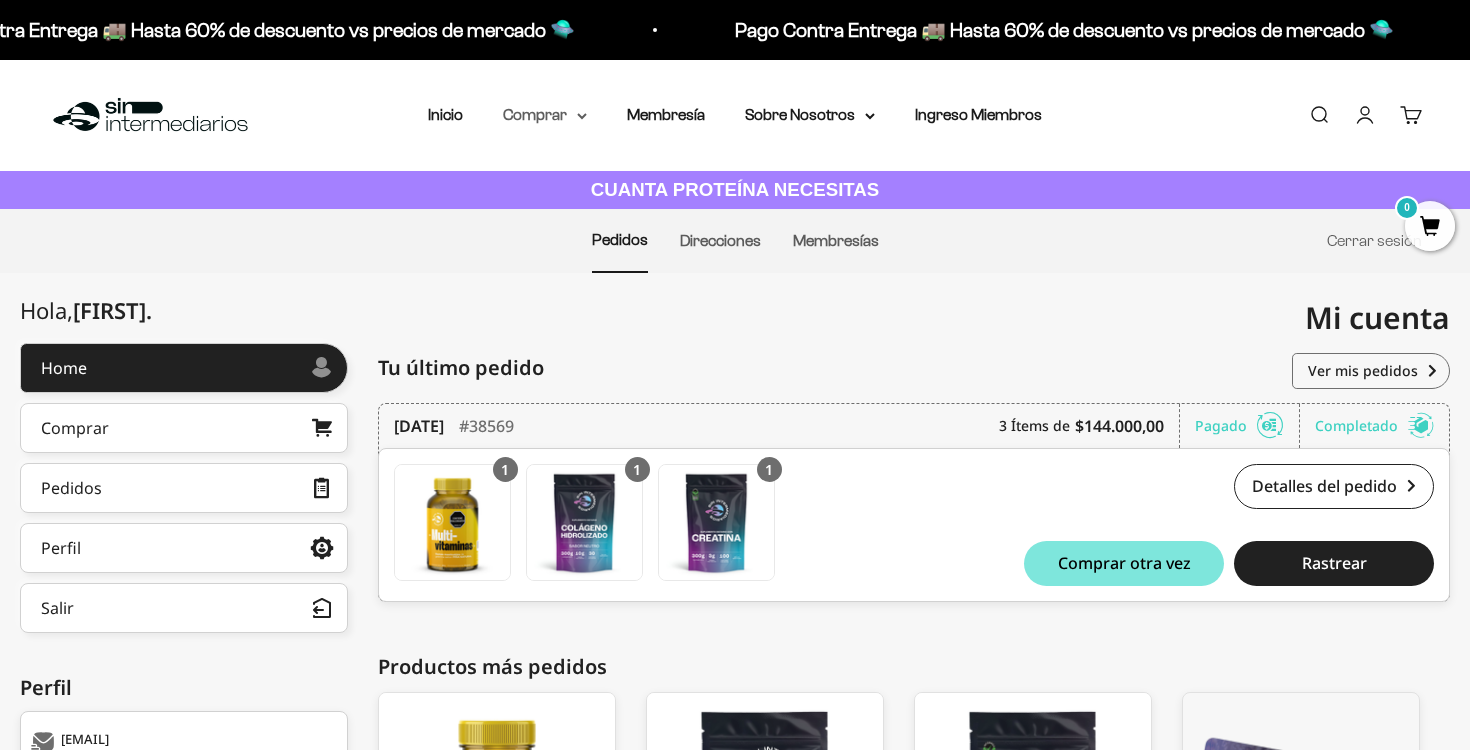 click on "Comprar" at bounding box center [545, 115] 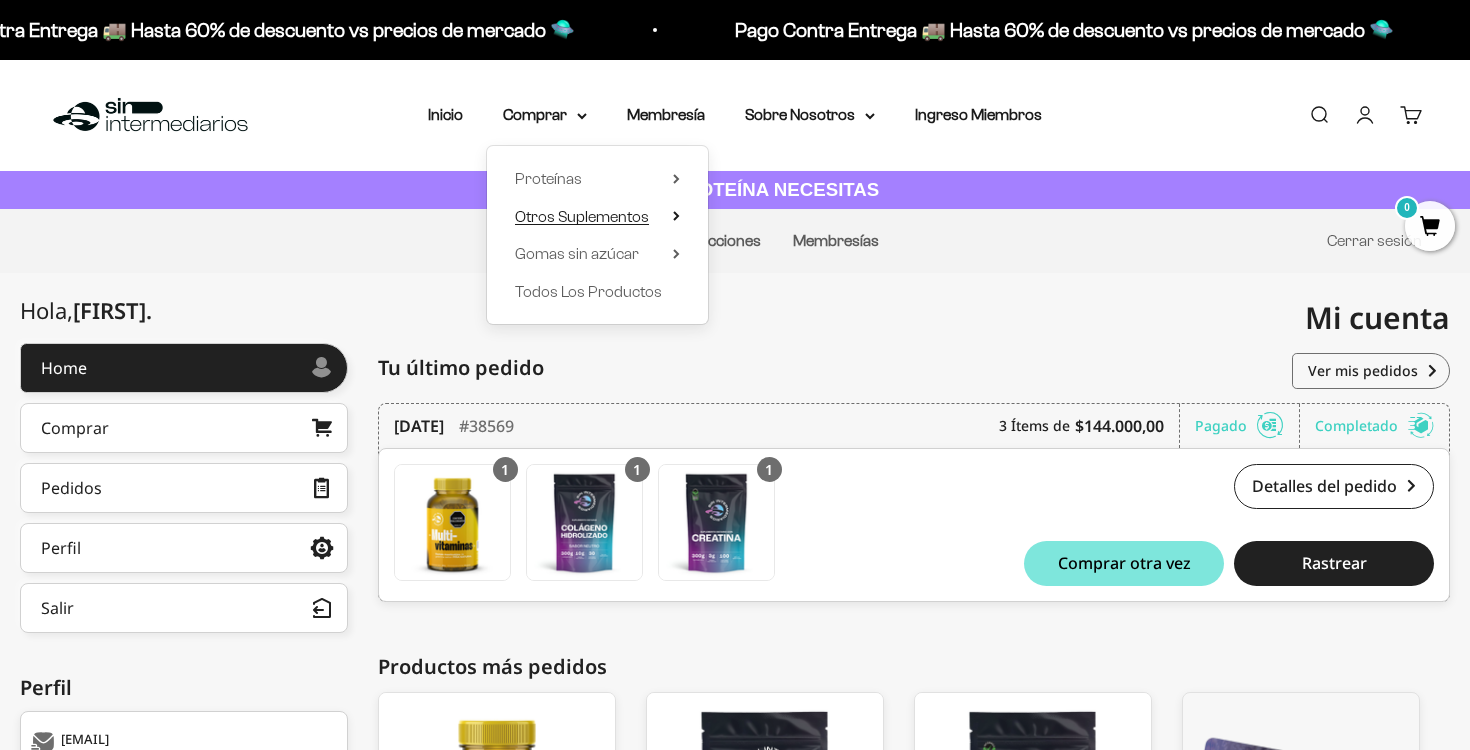 click on "Otros Suplementos" at bounding box center [582, 216] 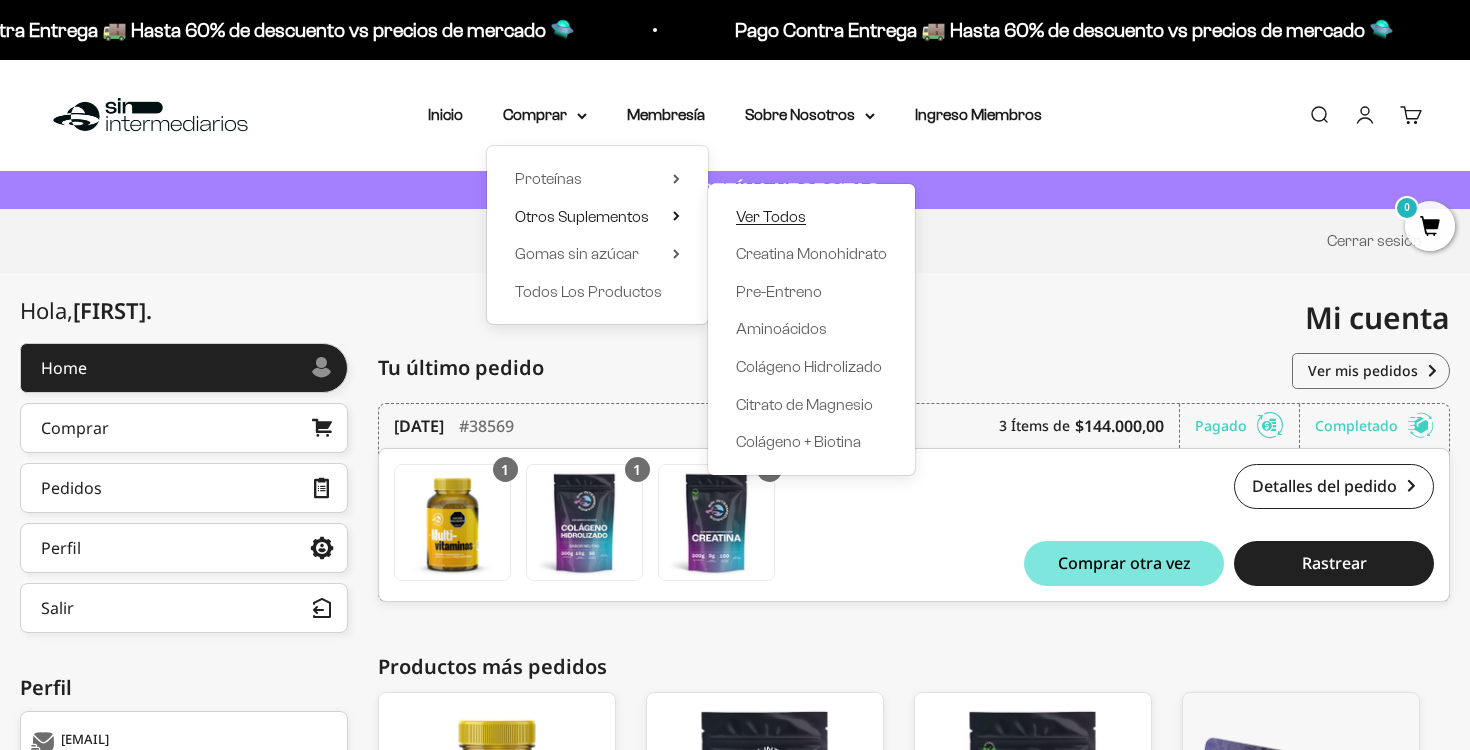 click on "Ver Todos" at bounding box center [771, 216] 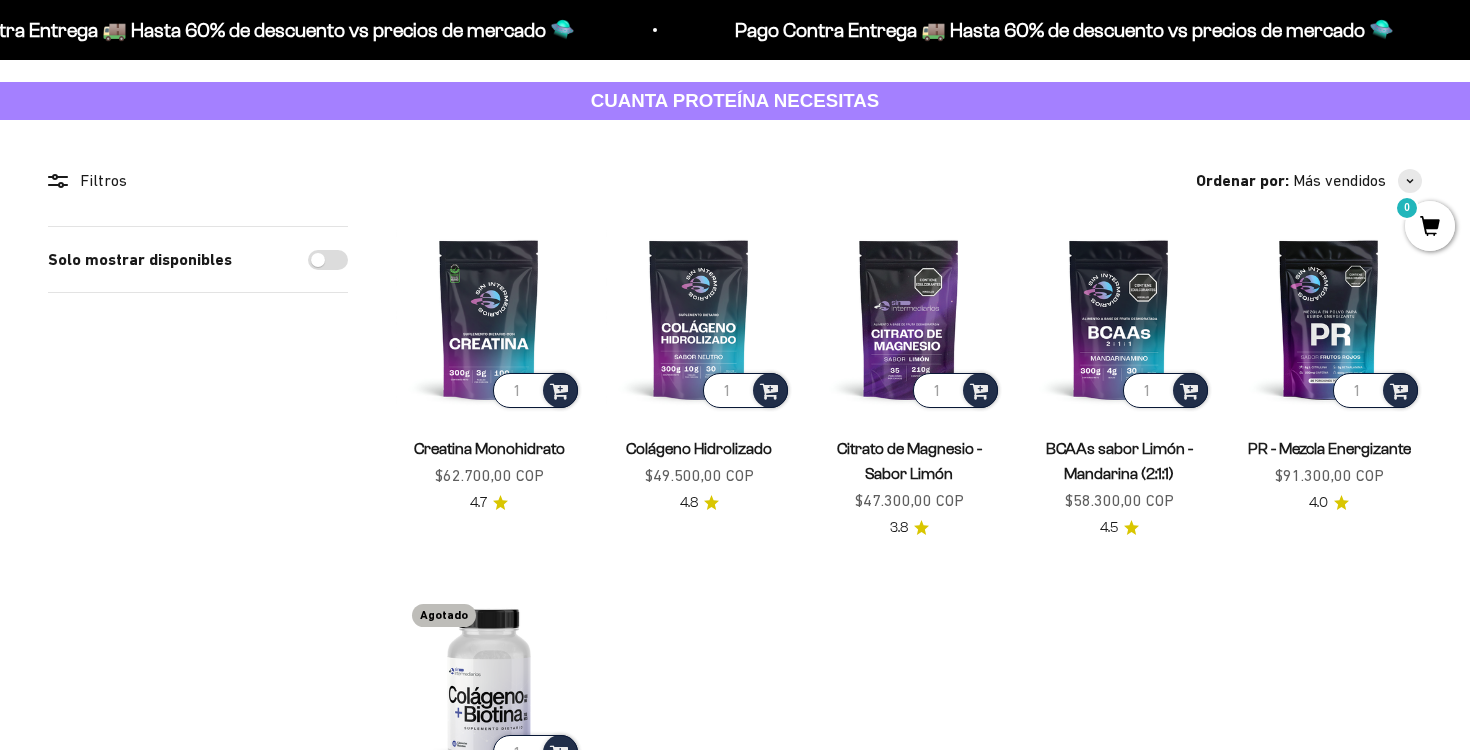 scroll, scrollTop: 92, scrollLeft: 0, axis: vertical 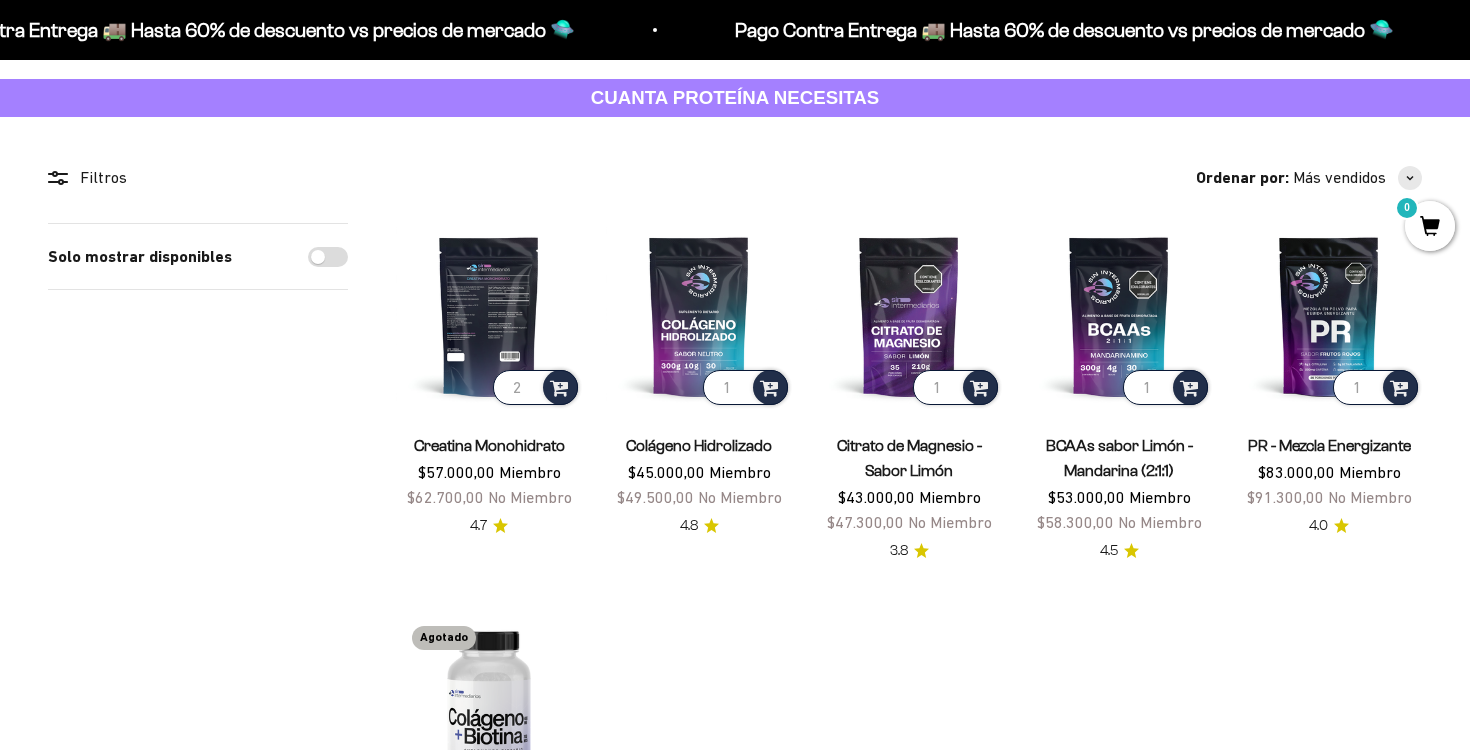 type on "2" 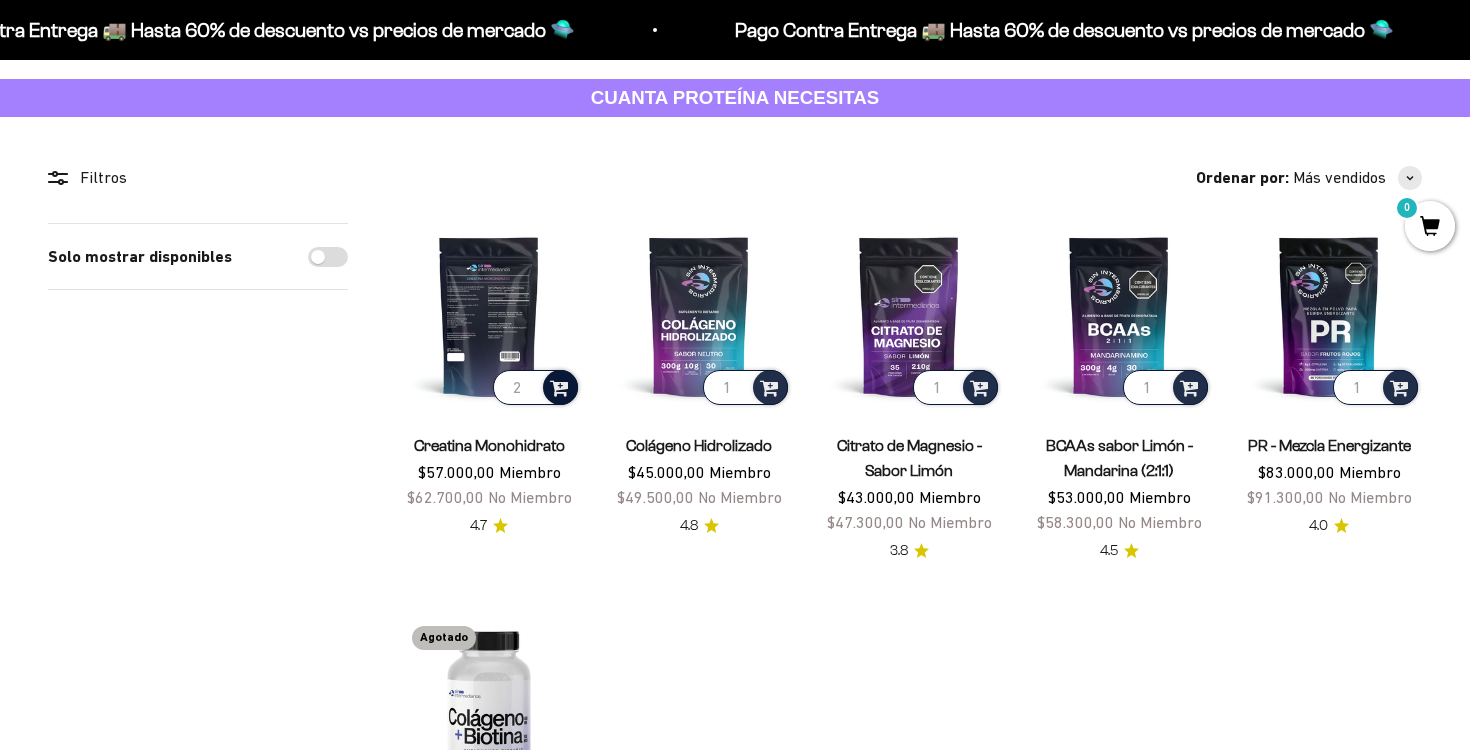 click at bounding box center [559, 386] 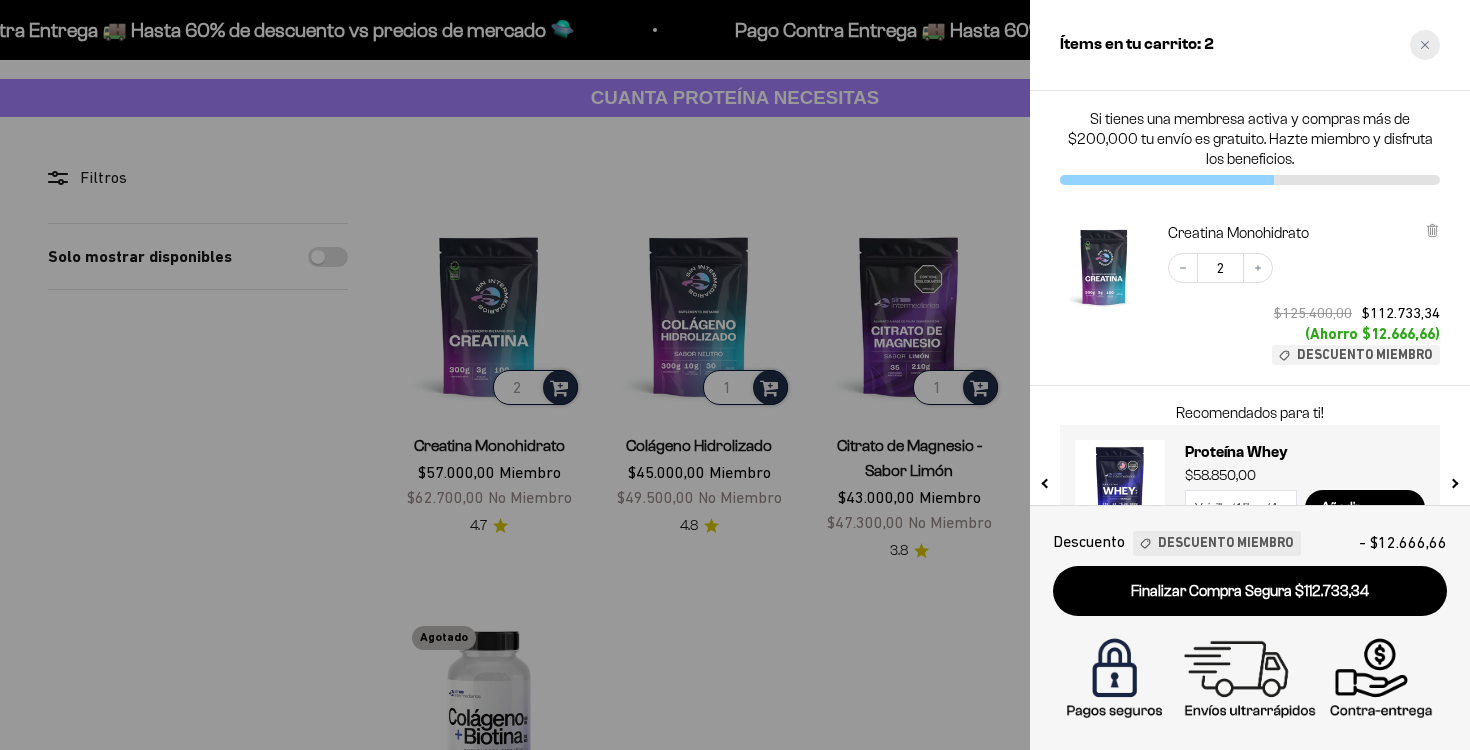 click 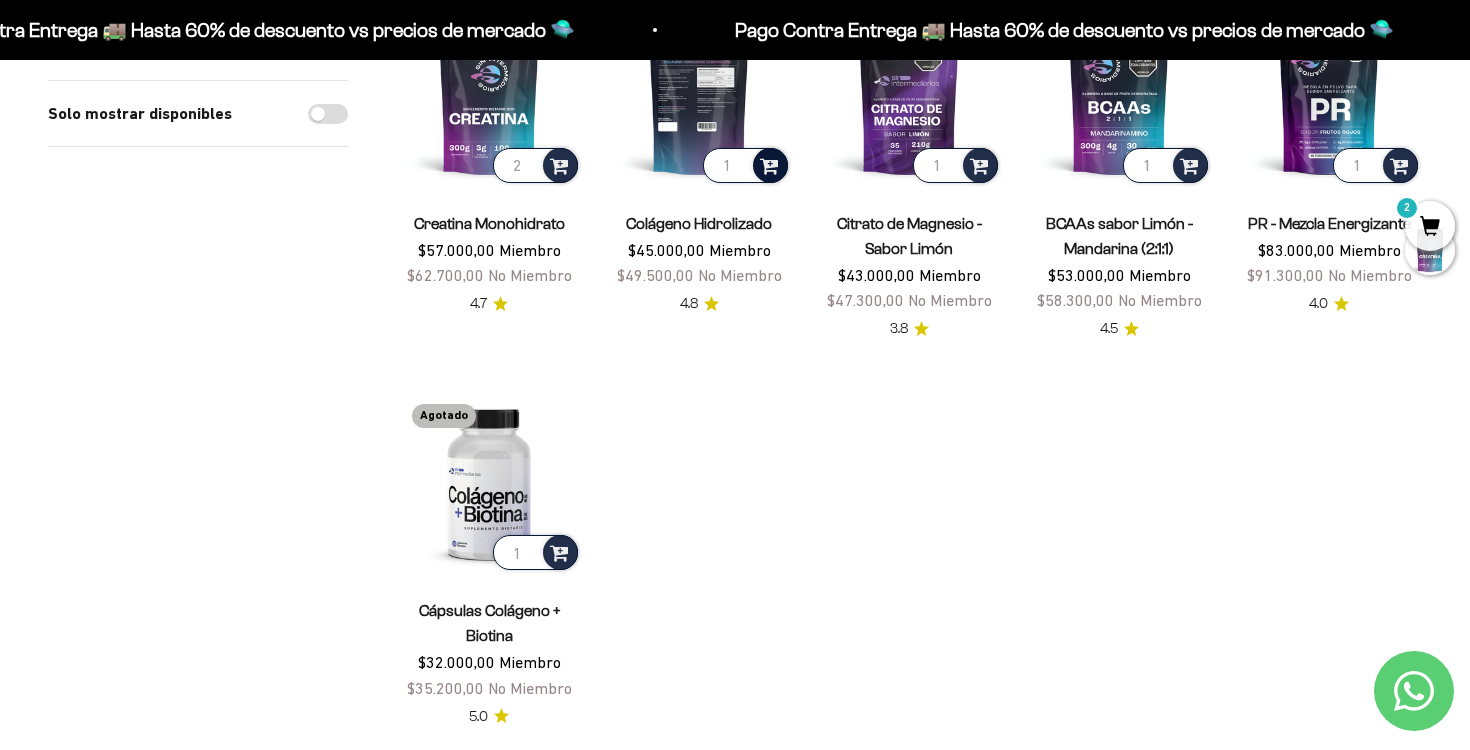 scroll, scrollTop: 325, scrollLeft: 0, axis: vertical 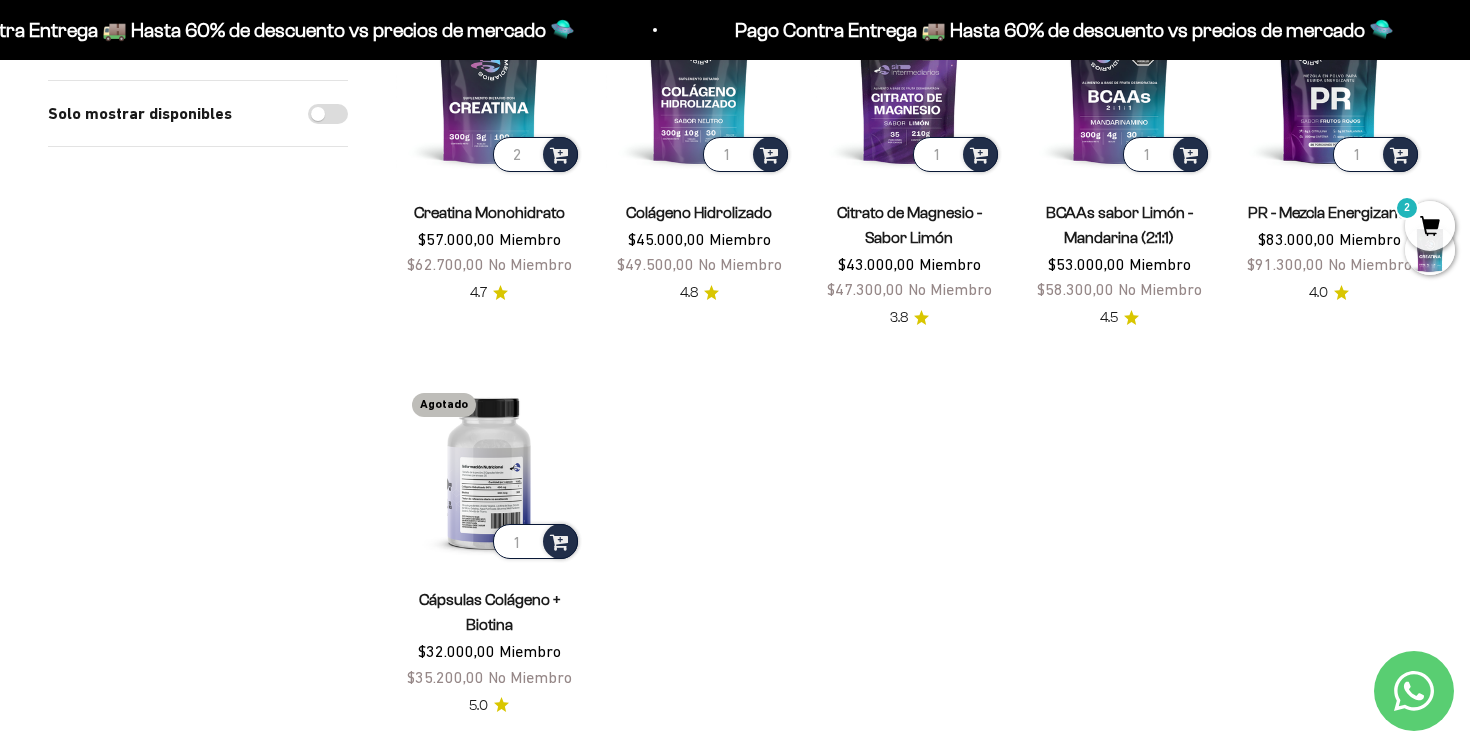 click at bounding box center (489, 470) 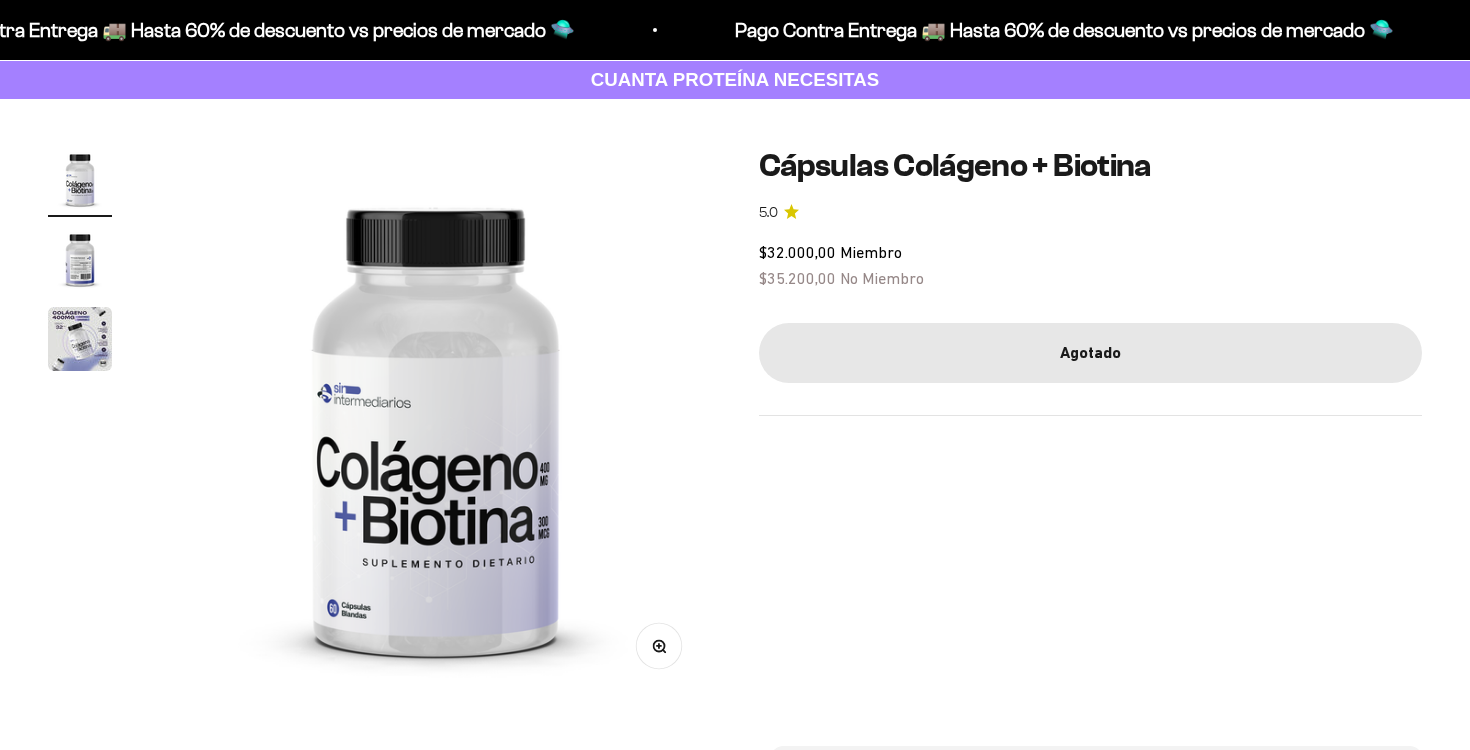scroll, scrollTop: 111, scrollLeft: 0, axis: vertical 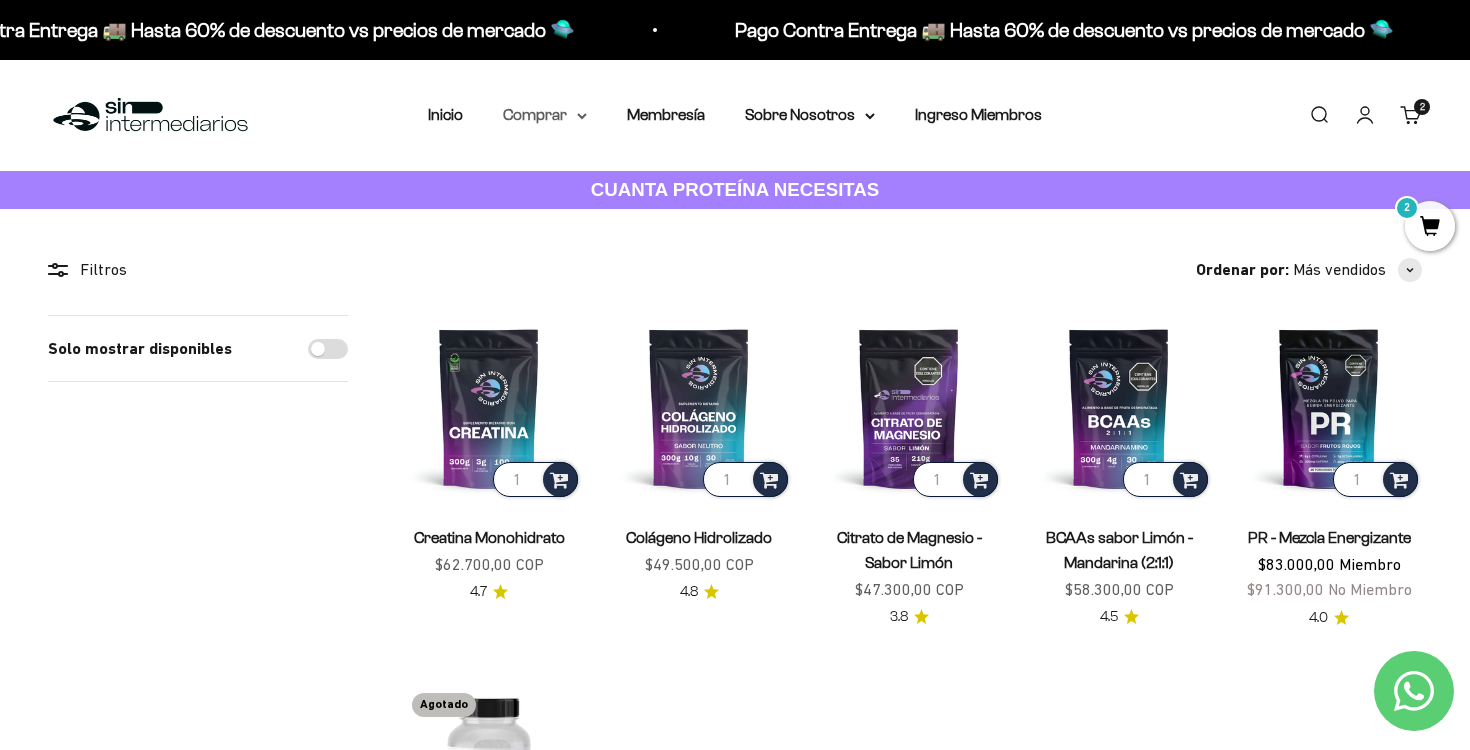 click 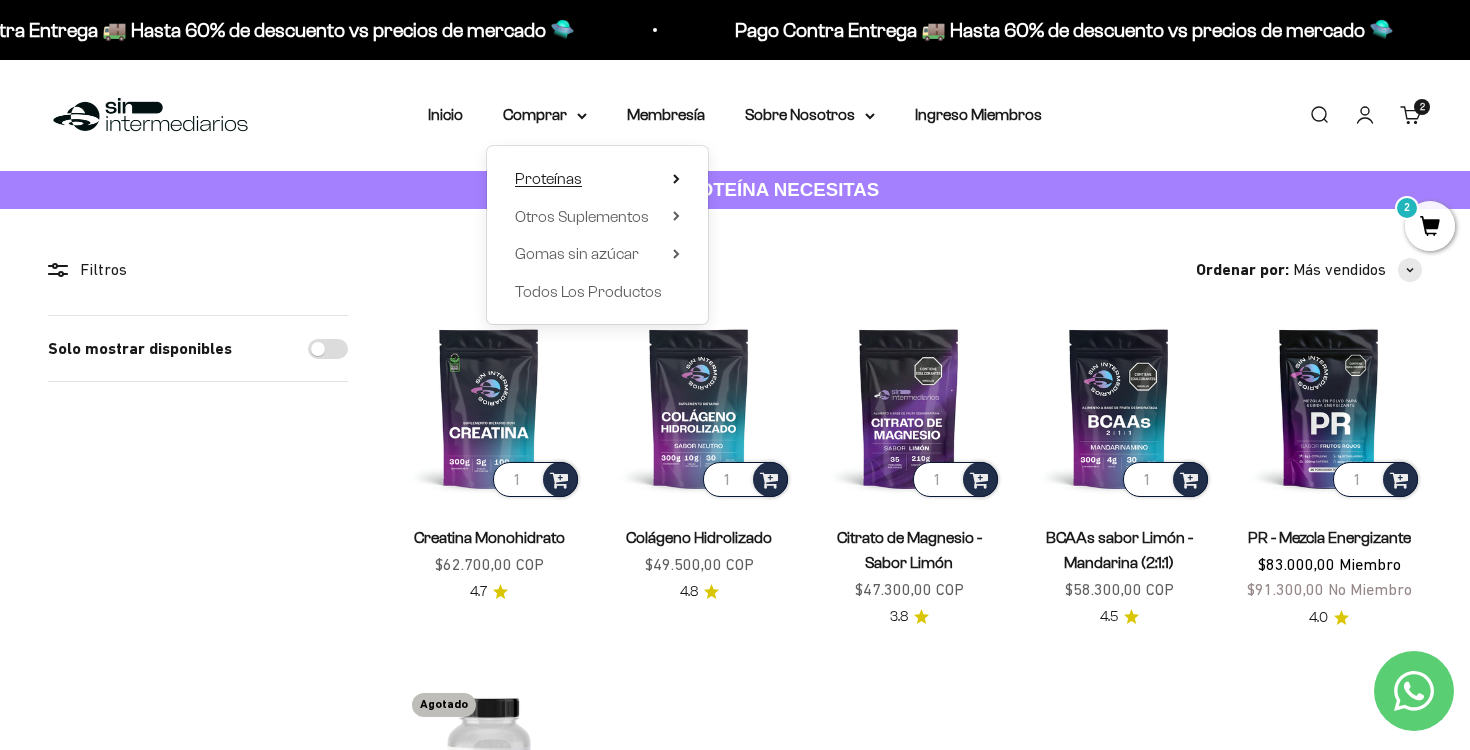 click on "Proteínas" at bounding box center [597, 179] 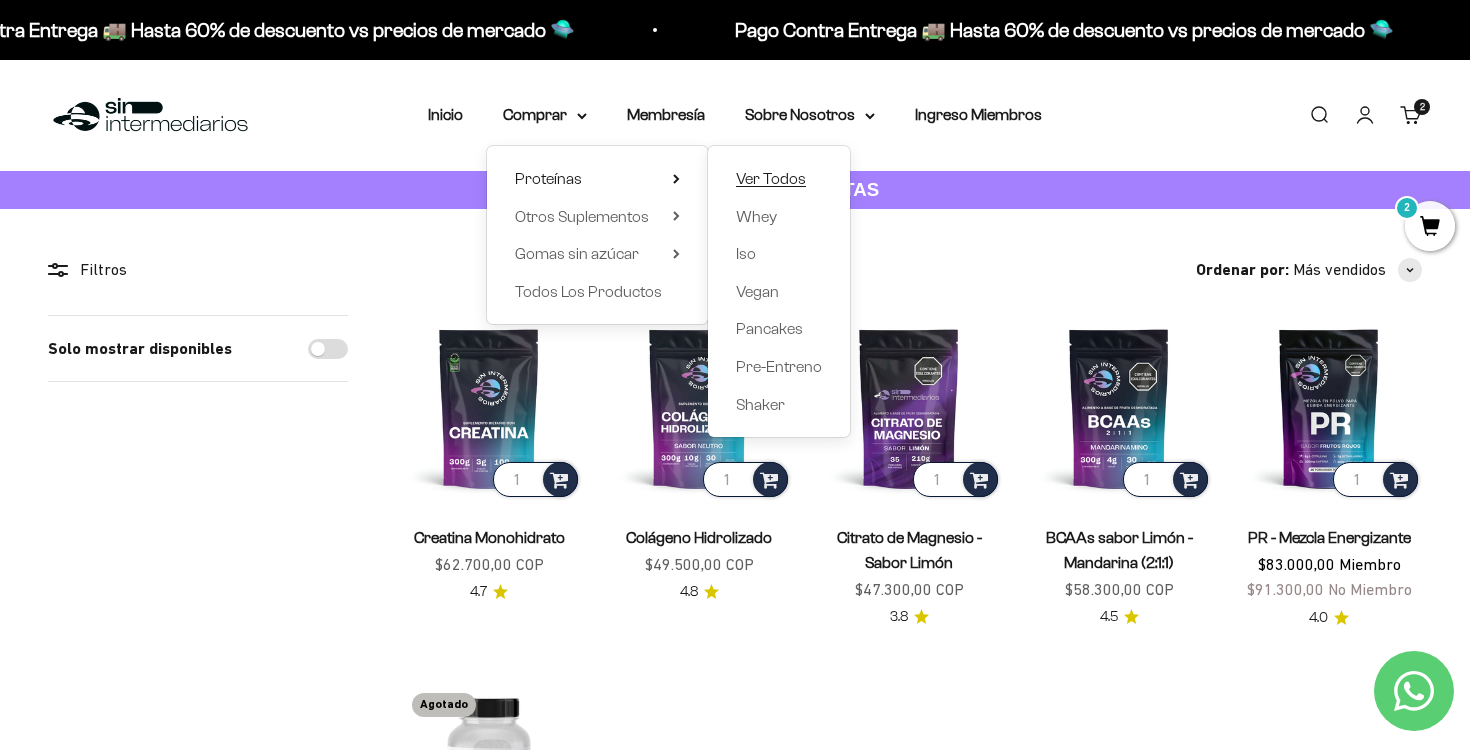click on "Ver Todos" at bounding box center [771, 178] 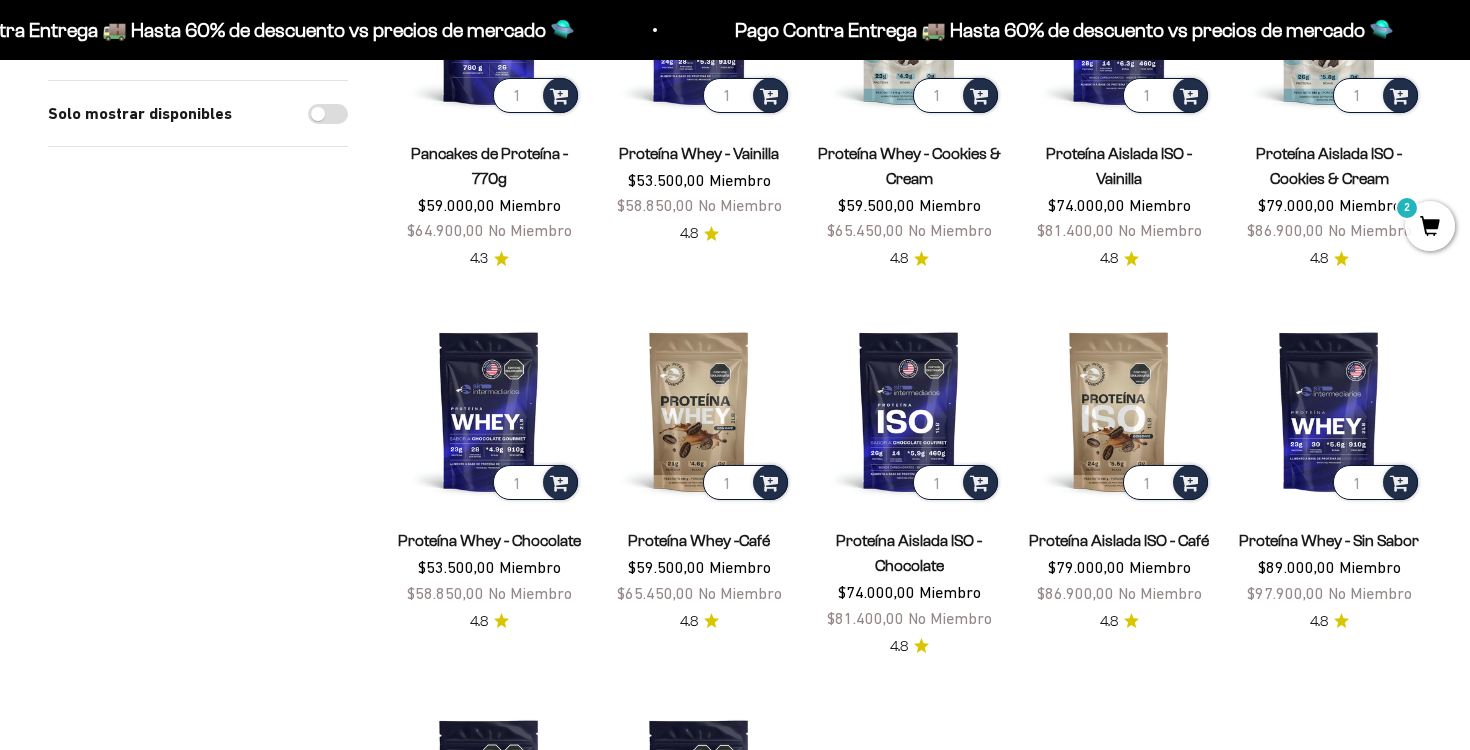 scroll, scrollTop: 386, scrollLeft: 0, axis: vertical 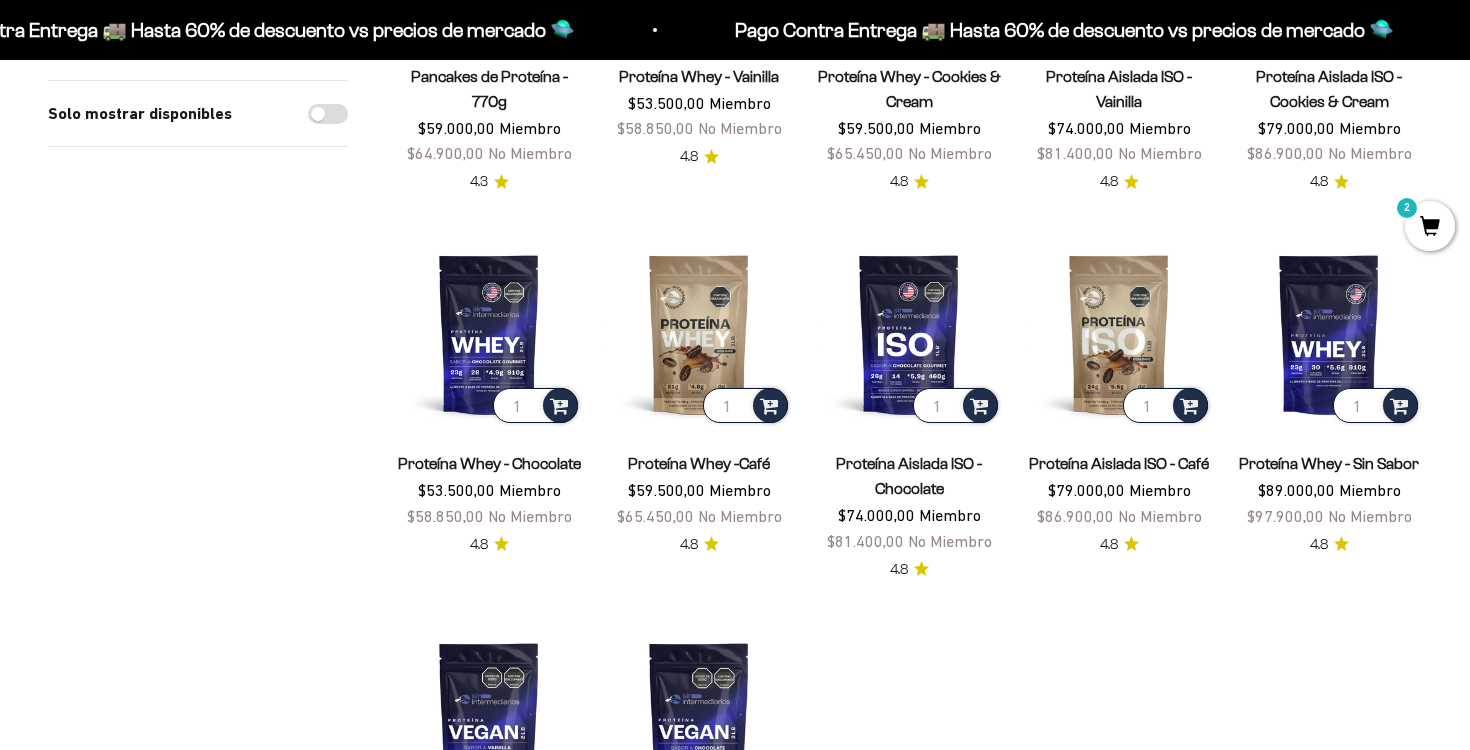 drag, startPoint x: 494, startPoint y: 381, endPoint x: 1231, endPoint y: 0, distance: 829.65656 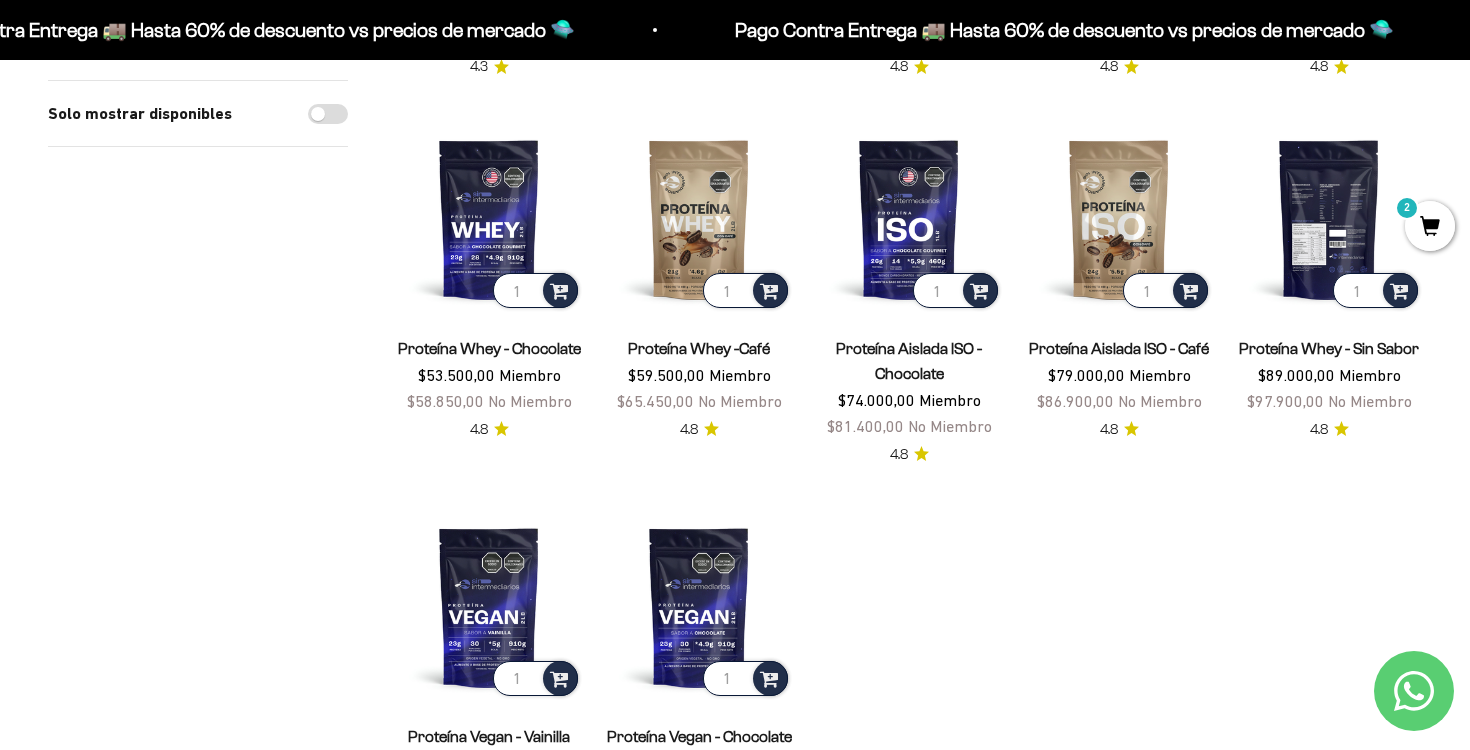 scroll, scrollTop: 584, scrollLeft: 0, axis: vertical 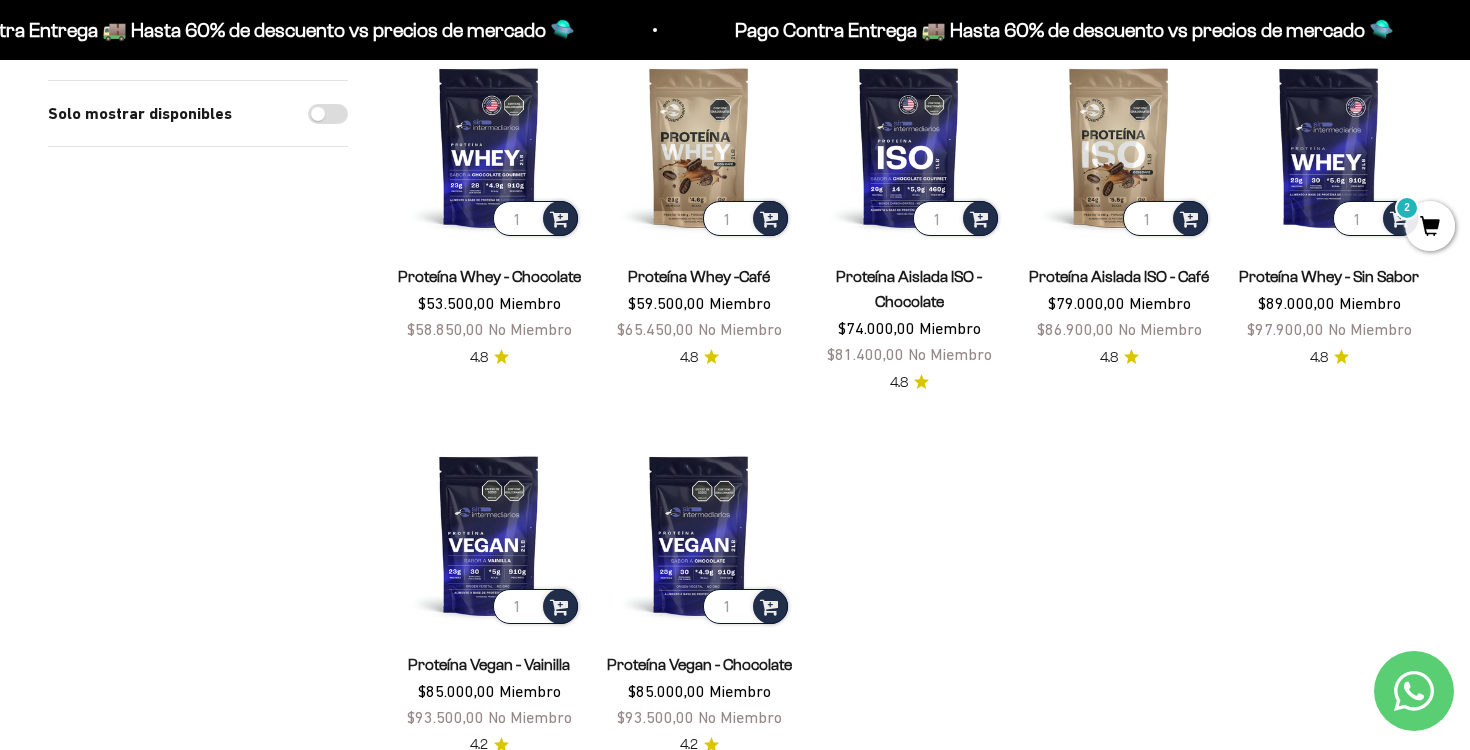 drag, startPoint x: 1331, startPoint y: 200, endPoint x: 1254, endPoint y: 1, distance: 213.3776 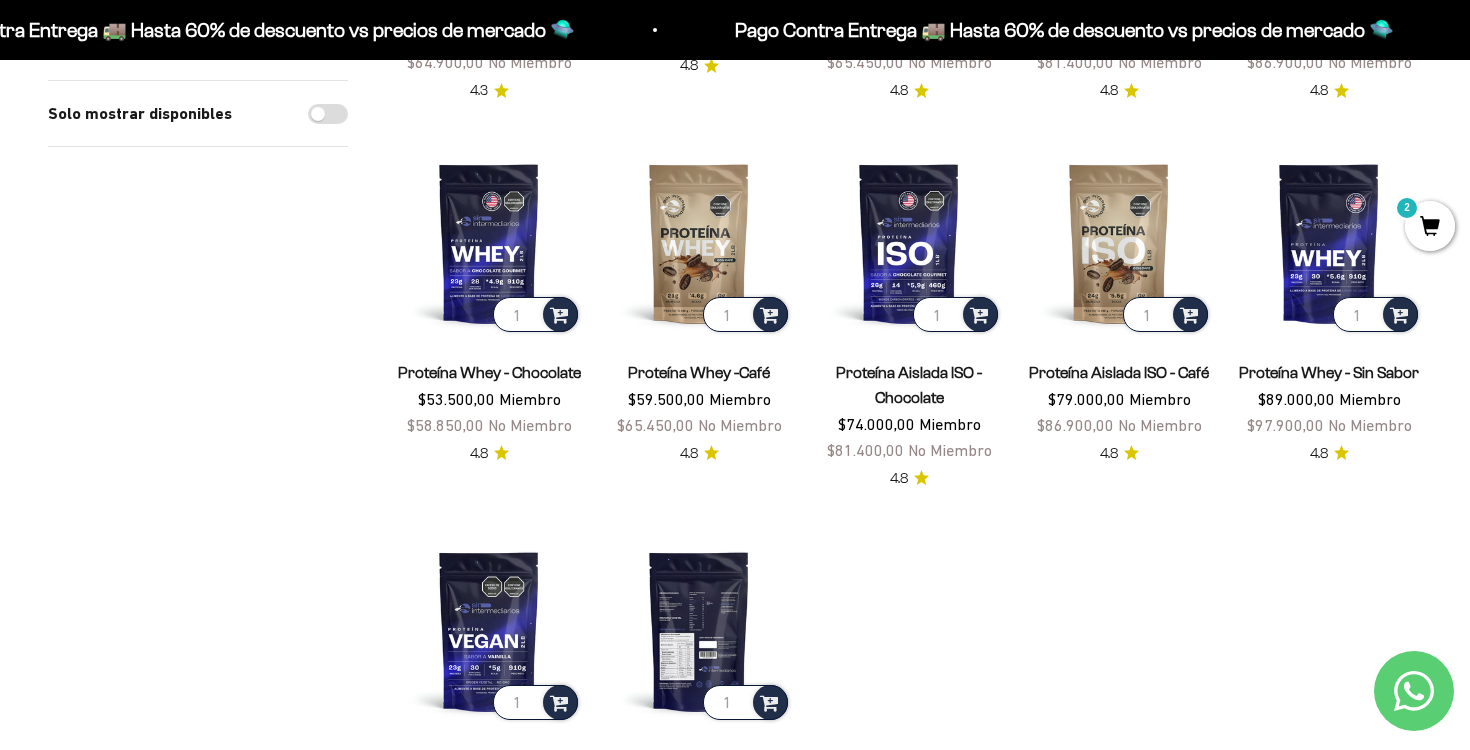 scroll, scrollTop: 546, scrollLeft: 0, axis: vertical 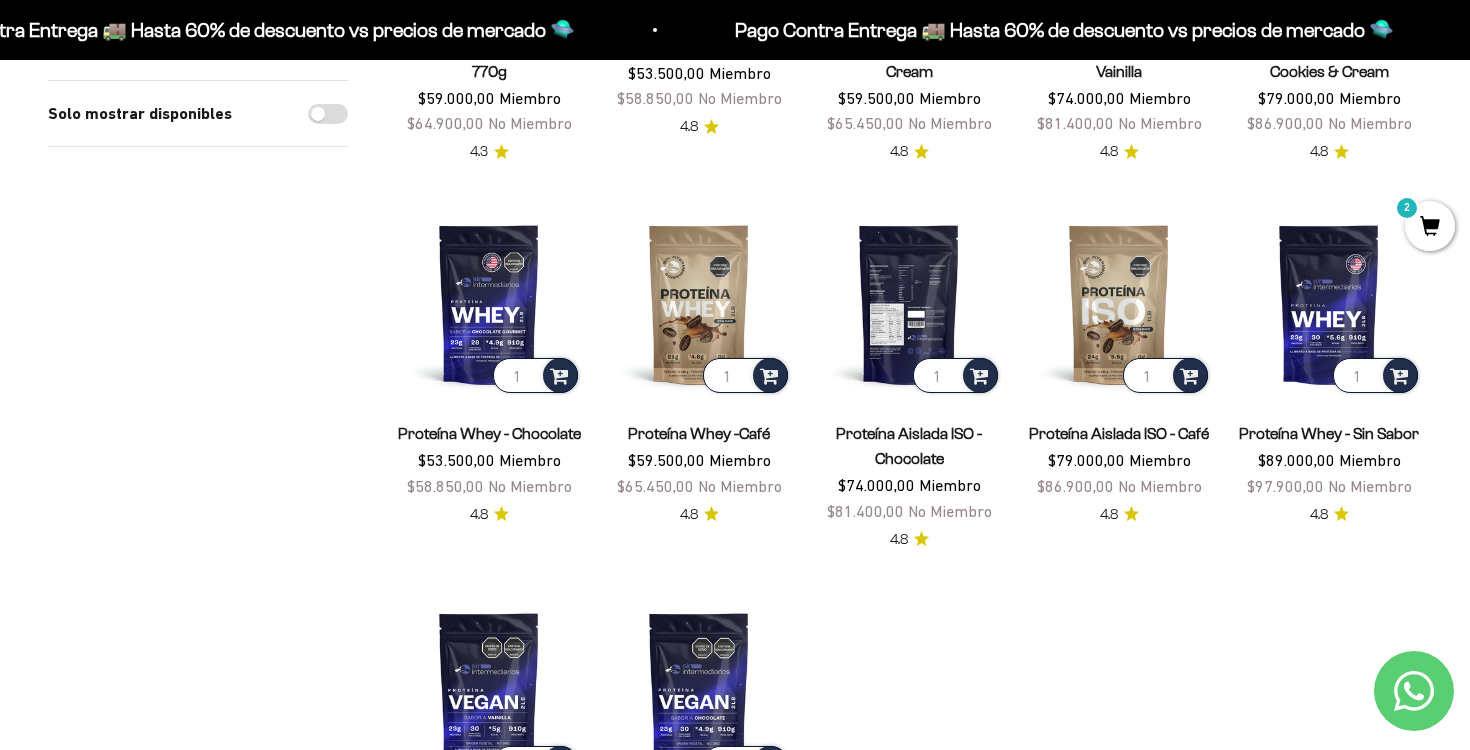 click at bounding box center (909, 304) 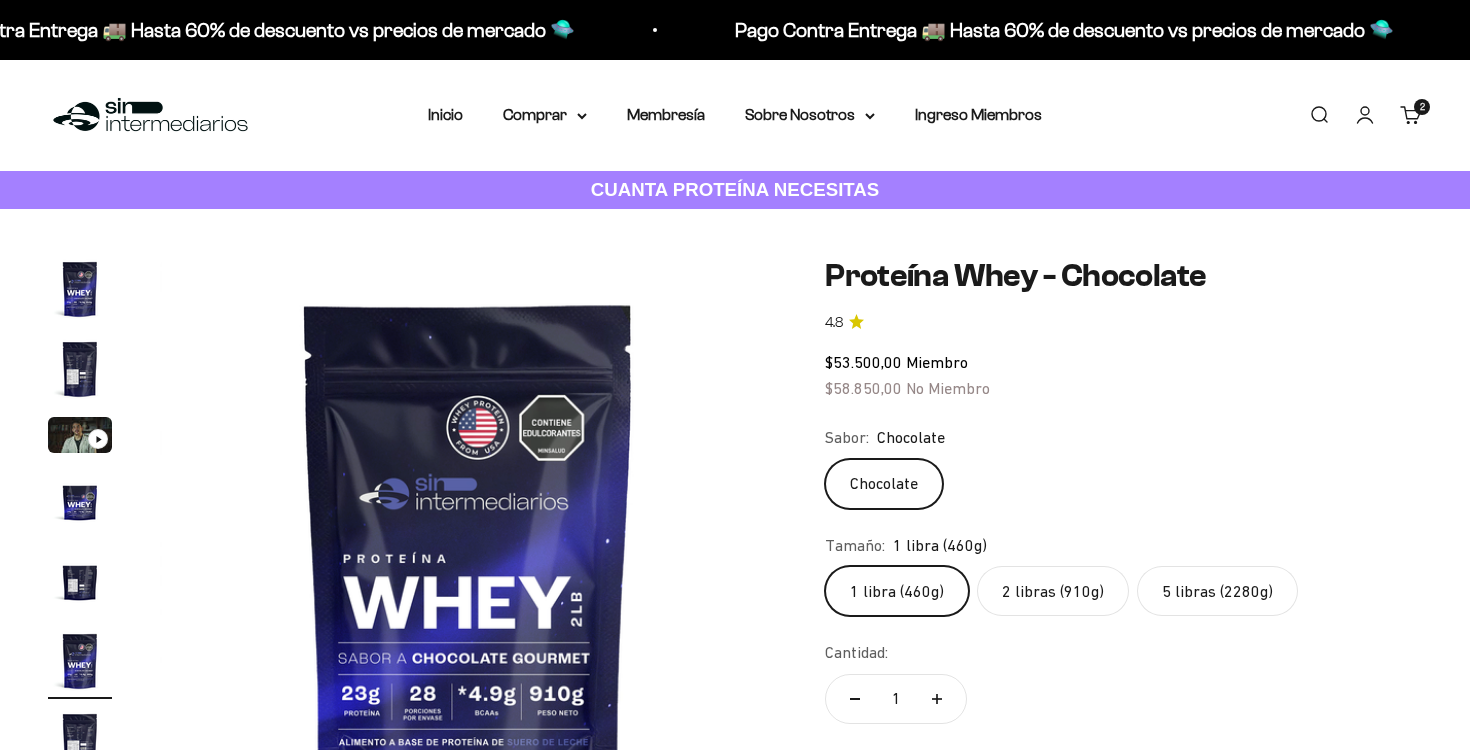 scroll, scrollTop: 0, scrollLeft: 0, axis: both 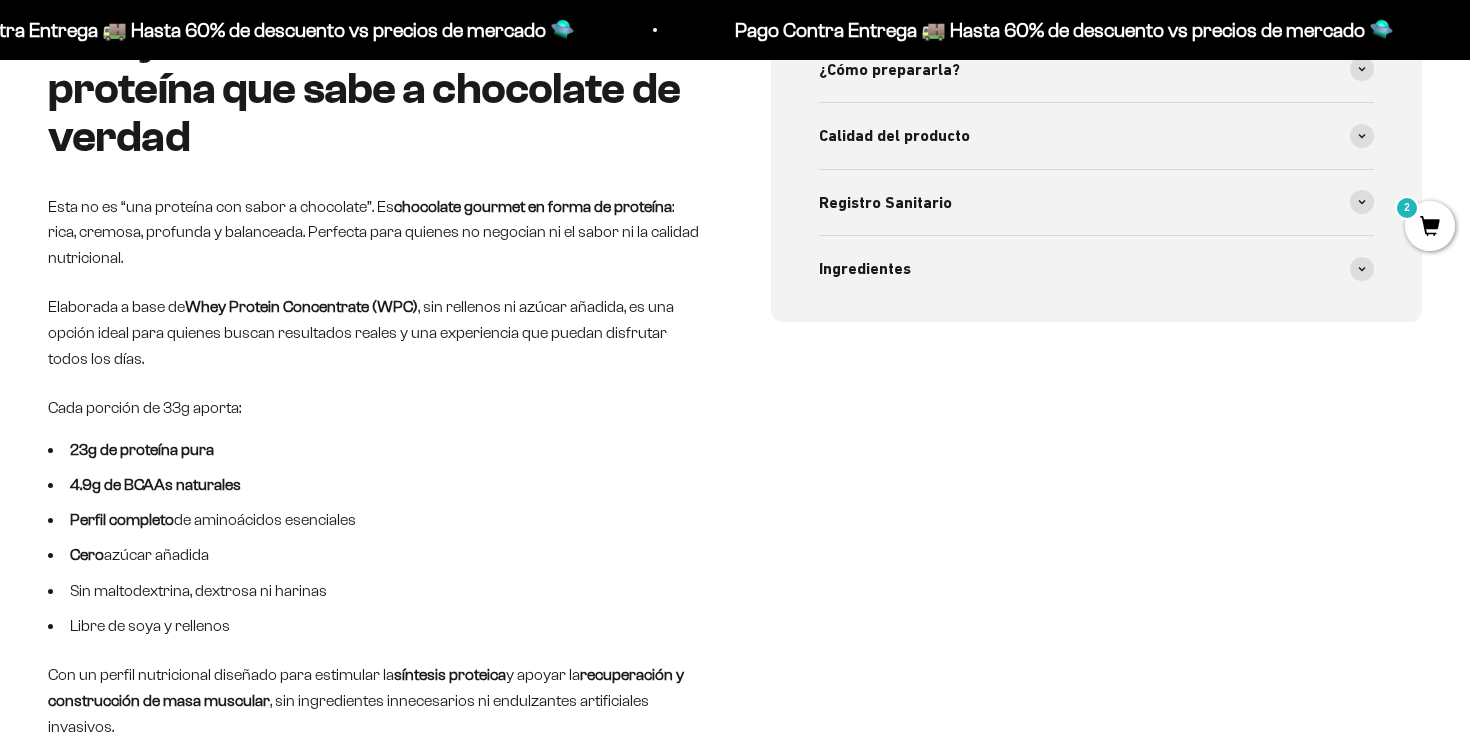 click on "Cada porción de 33g aporta:" at bounding box center [373, 408] 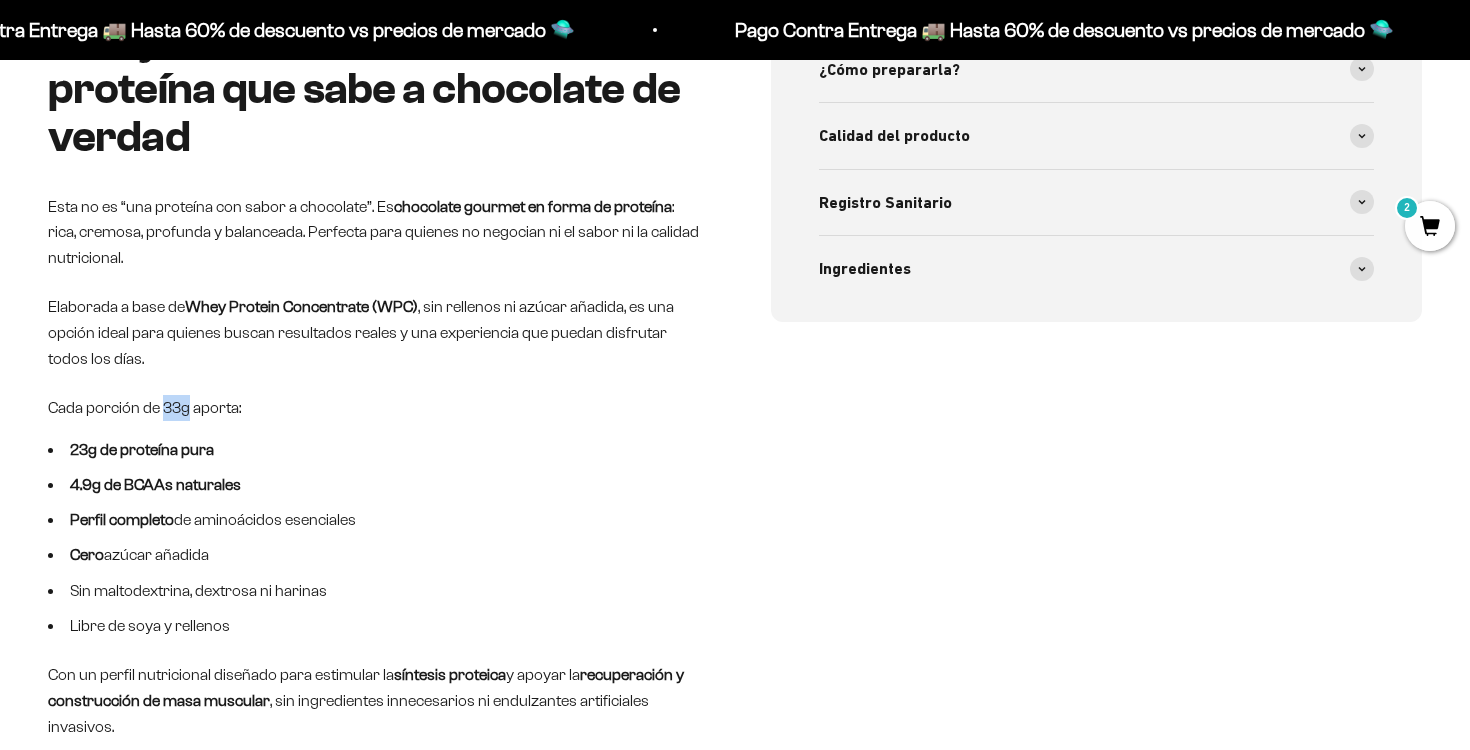 click on "Cada porción de 33g aporta:" at bounding box center (373, 408) 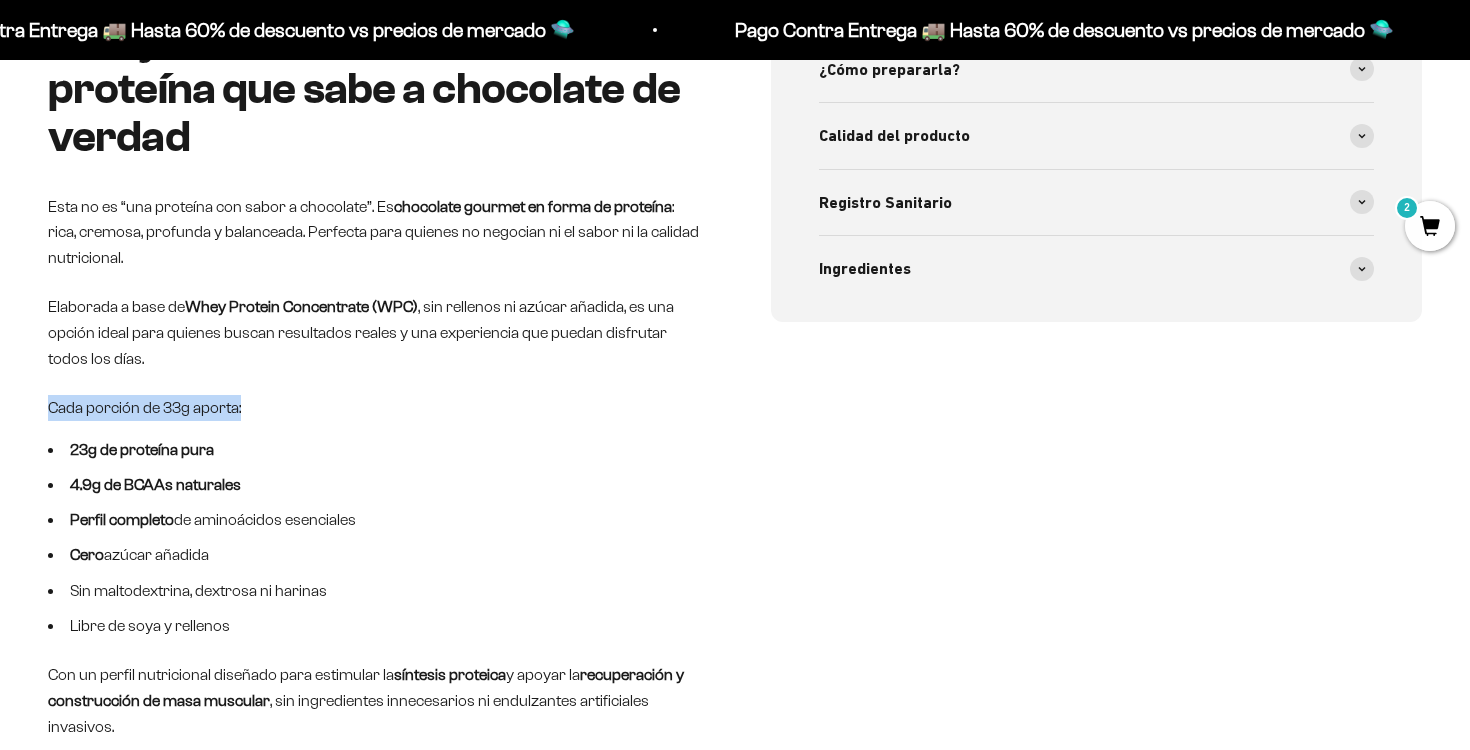 click on "Cada porción de 33g aporta:" at bounding box center (373, 408) 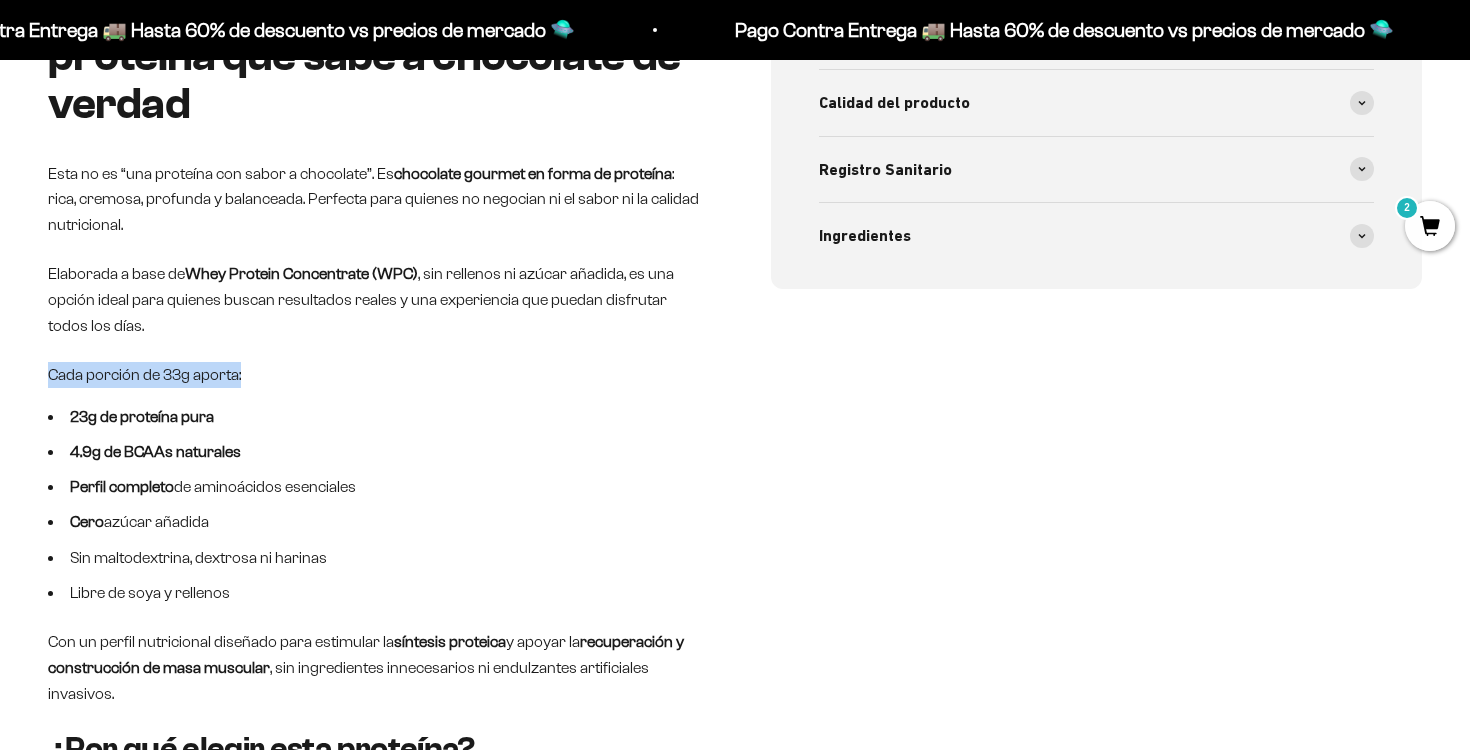 scroll, scrollTop: 941, scrollLeft: 0, axis: vertical 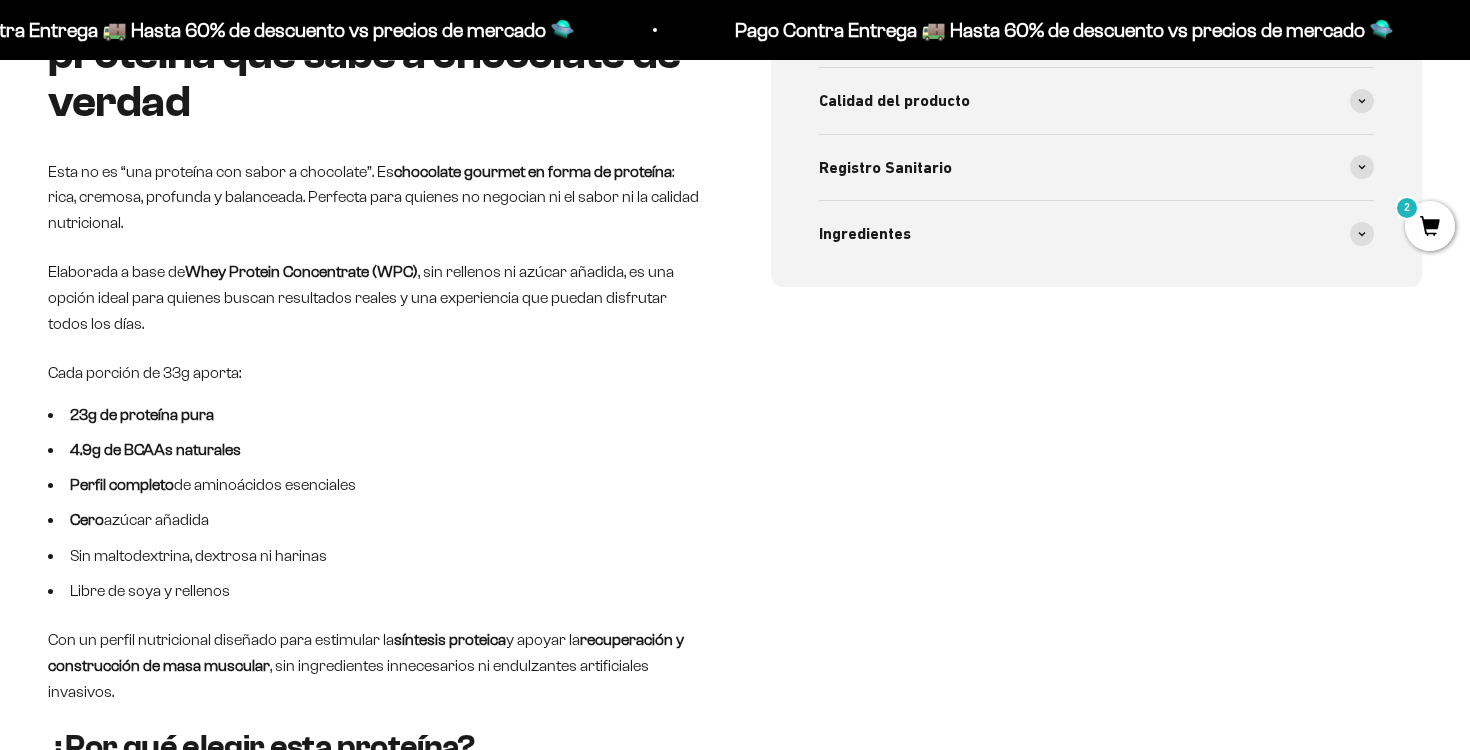 click on "23g de proteína pura" at bounding box center (142, 414) 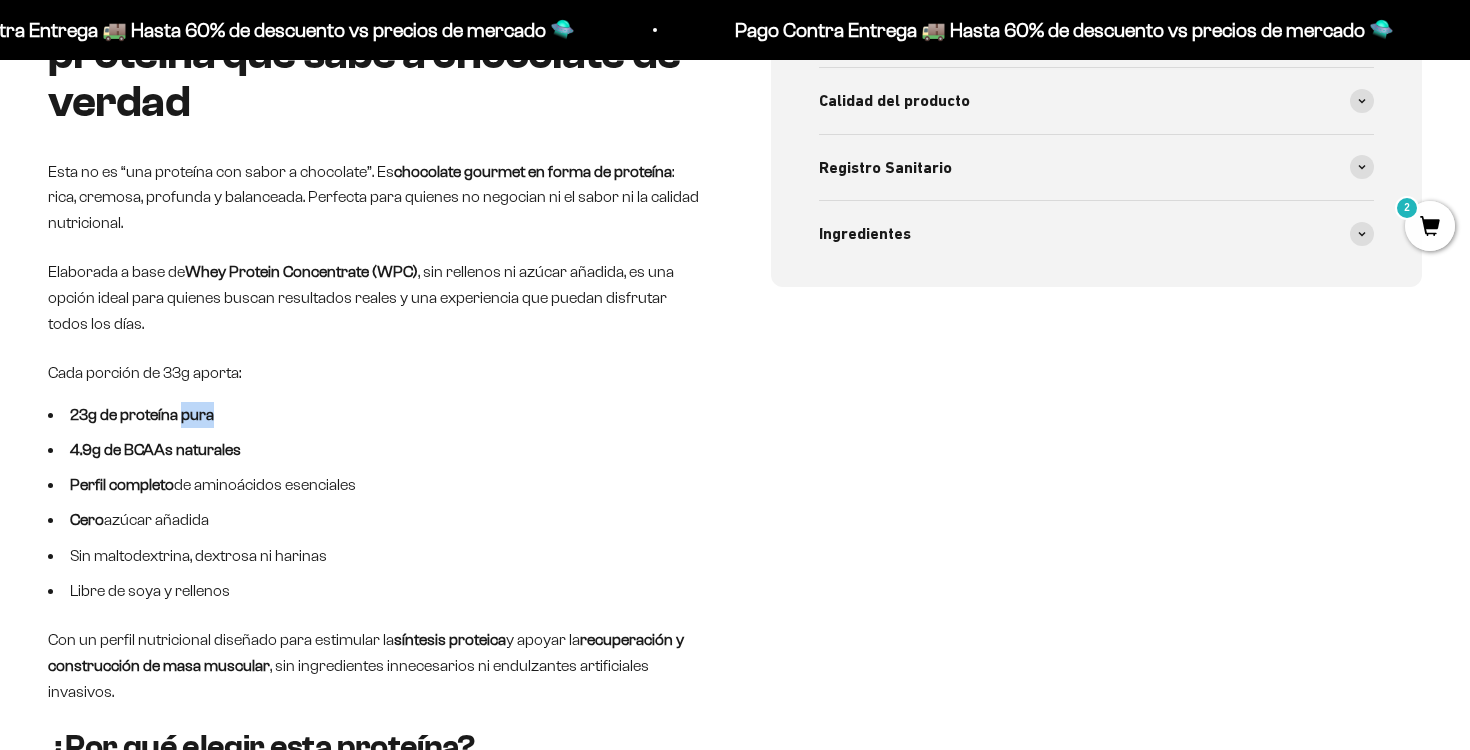 click on "23g de proteína pura" at bounding box center (142, 414) 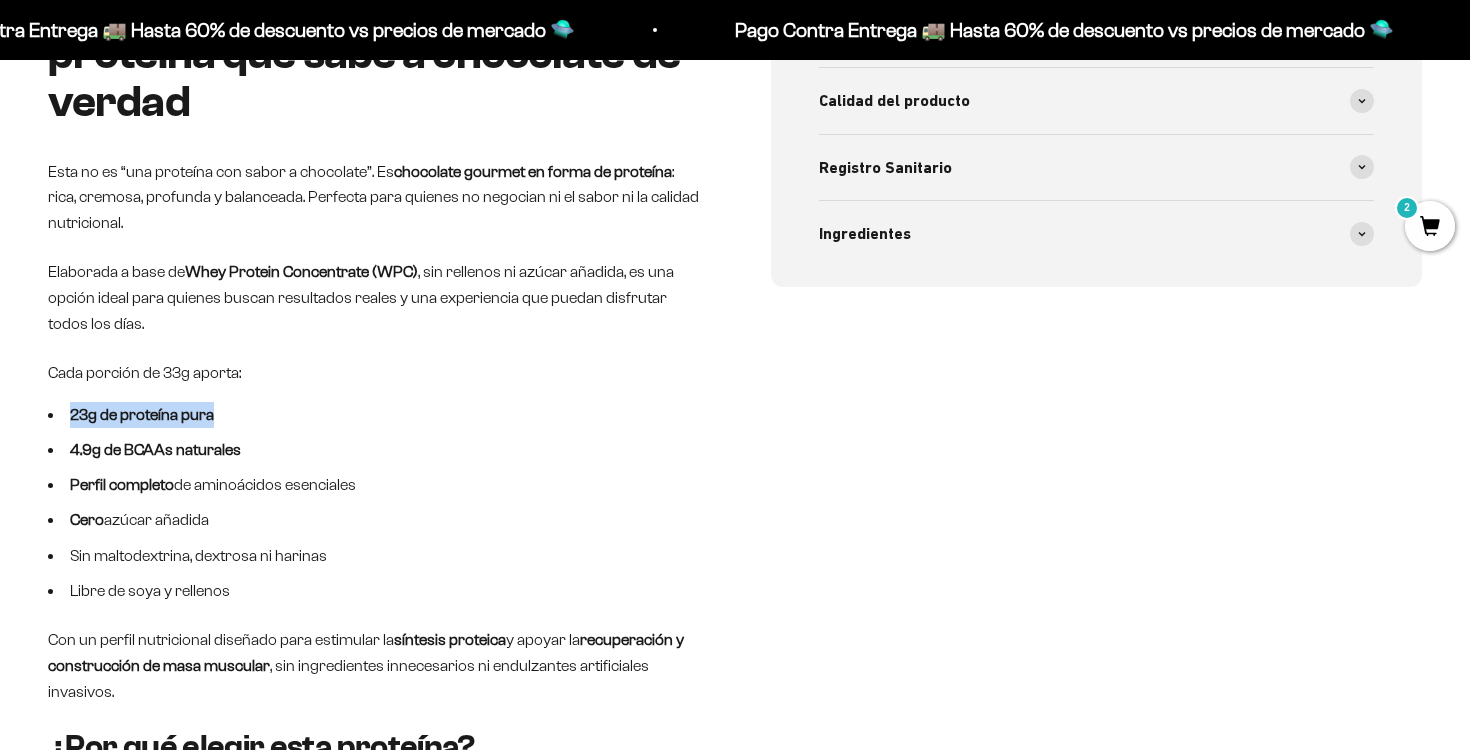 click on "23g de proteína pura" at bounding box center [142, 414] 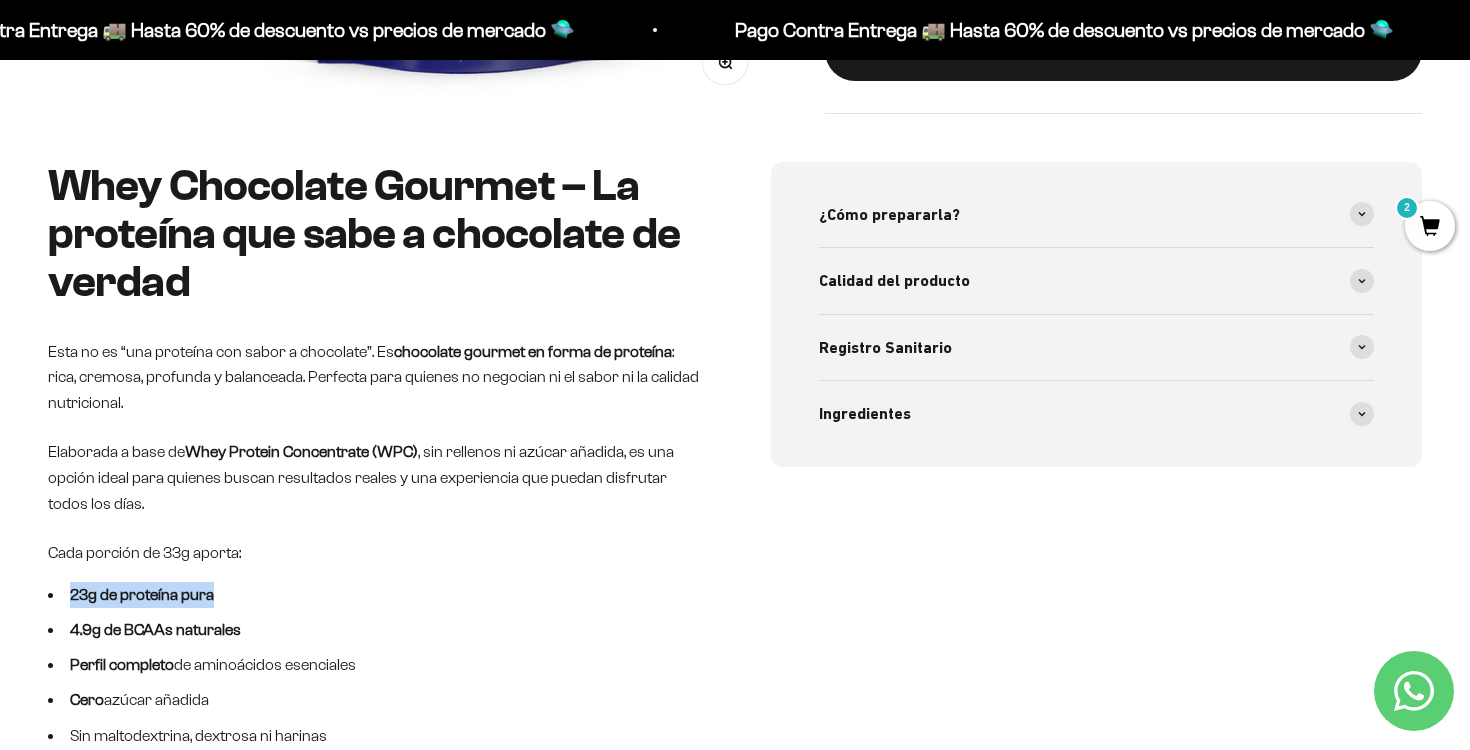 scroll, scrollTop: 759, scrollLeft: 0, axis: vertical 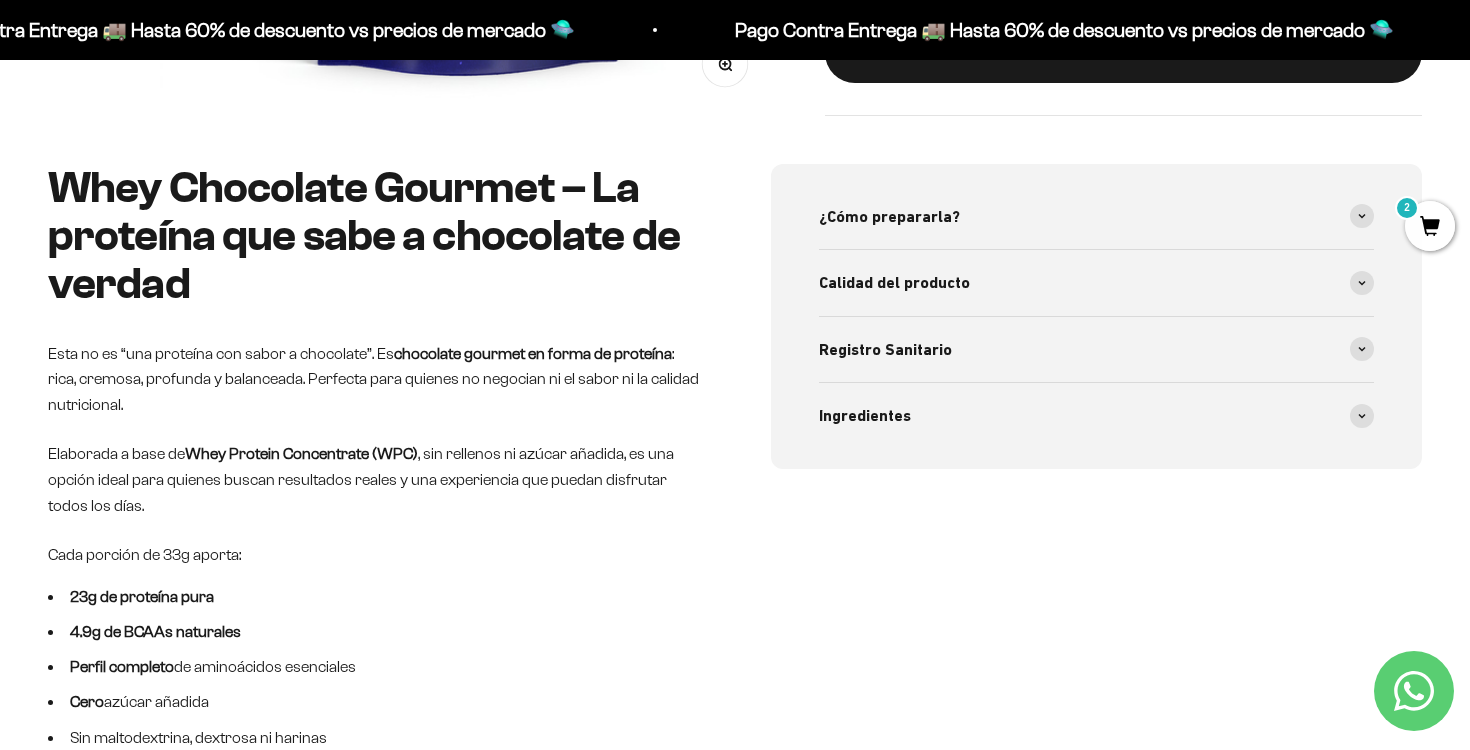 click on "Whey Chocolate Gourmet – La proteína que sabe a chocolate de verdad" at bounding box center [373, 236] 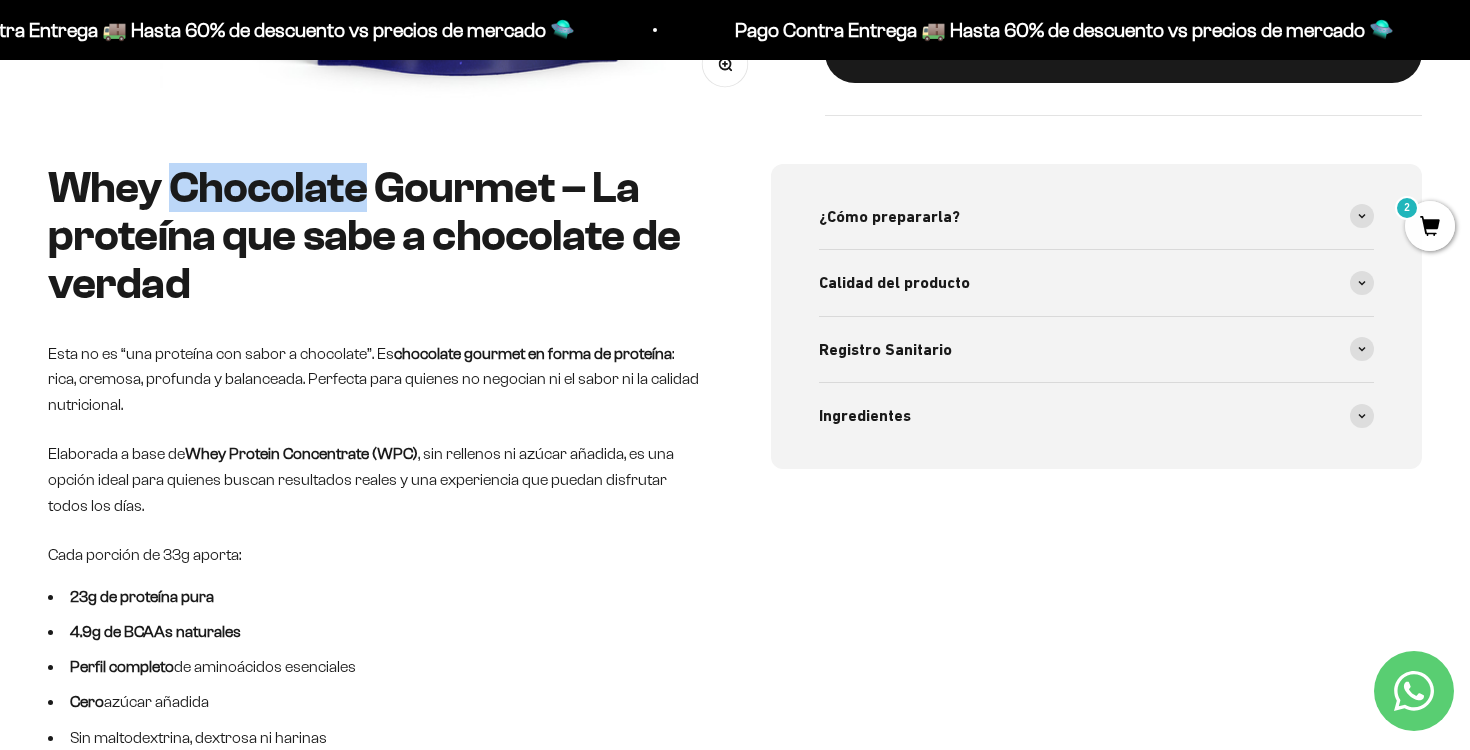 click on "Whey Chocolate Gourmet – La proteína que sabe a chocolate de verdad" at bounding box center [373, 236] 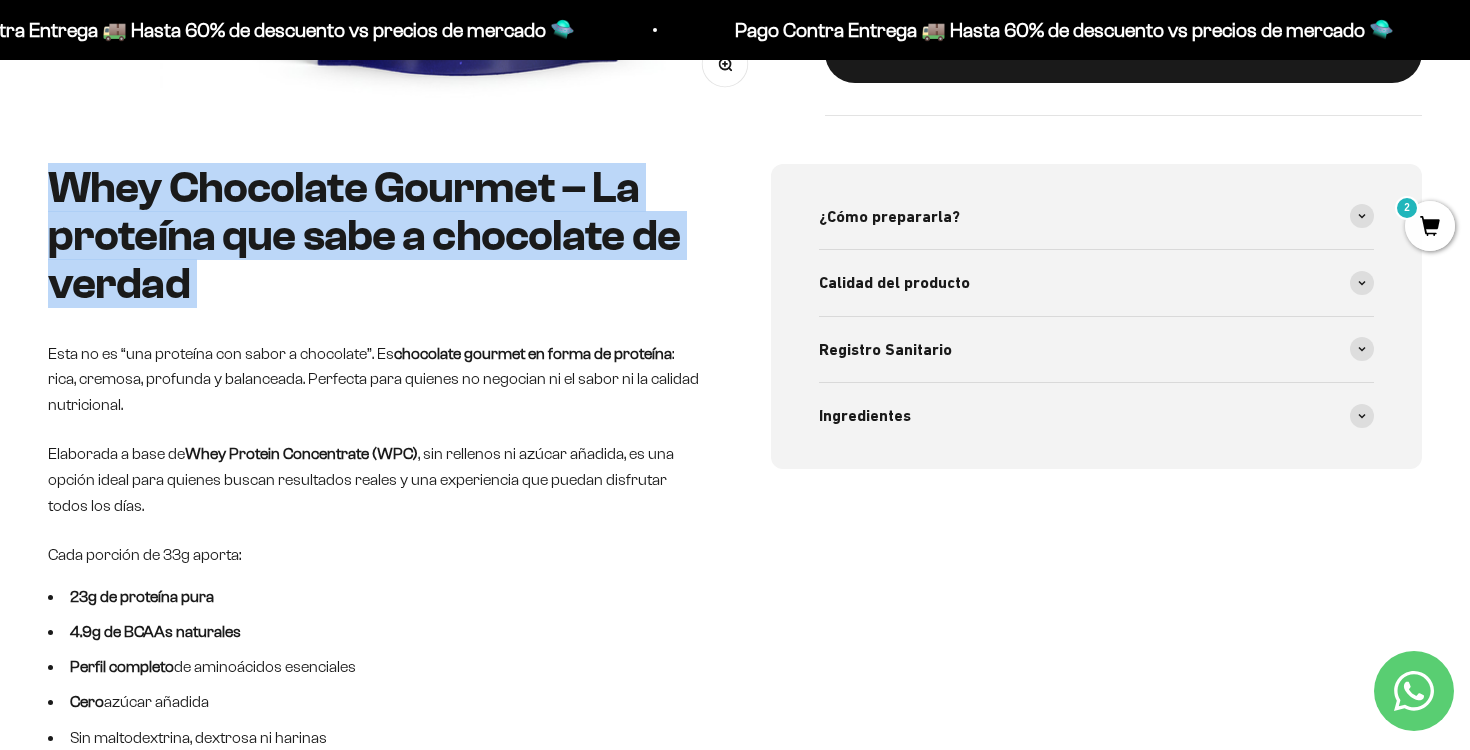 click on "Whey Chocolate Gourmet – La proteína que sabe a chocolate de verdad" at bounding box center (373, 236) 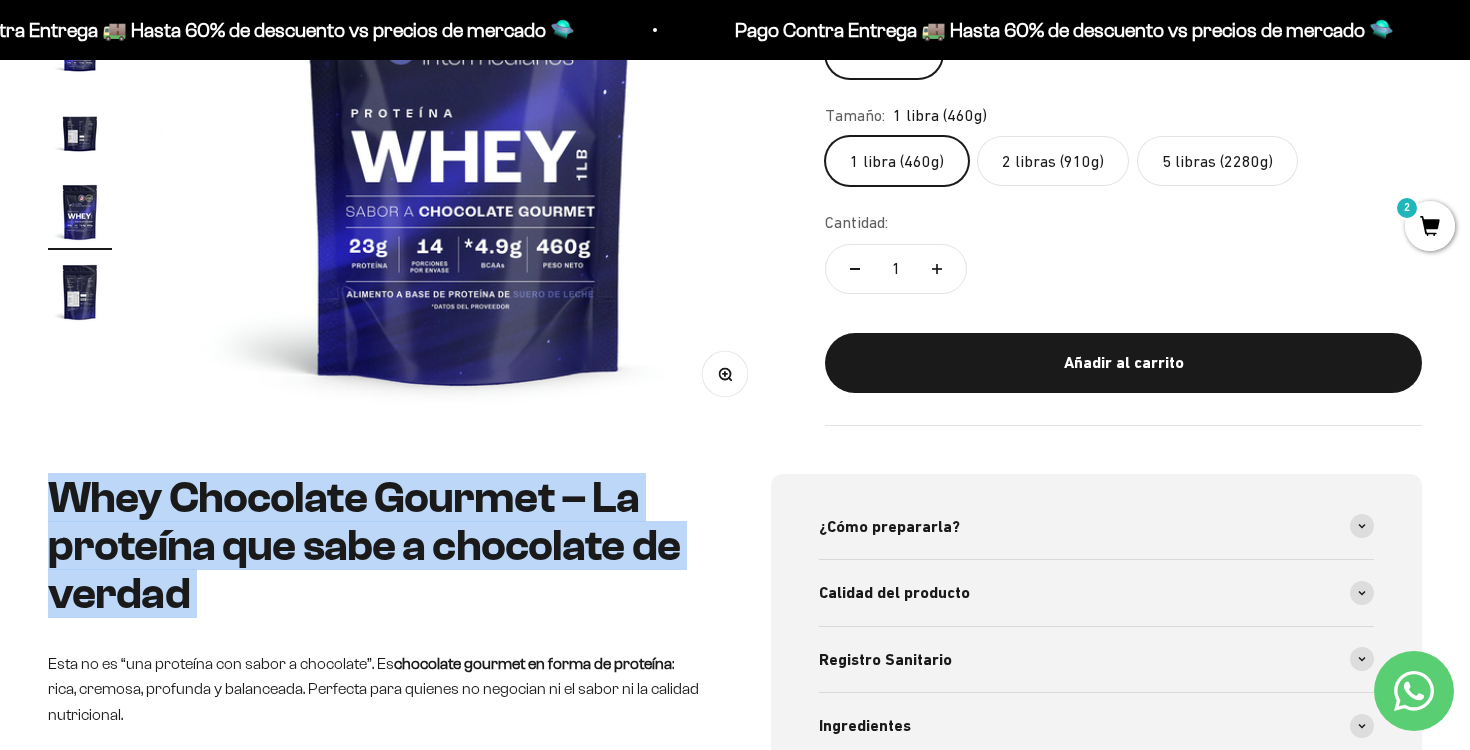 scroll, scrollTop: 0, scrollLeft: 0, axis: both 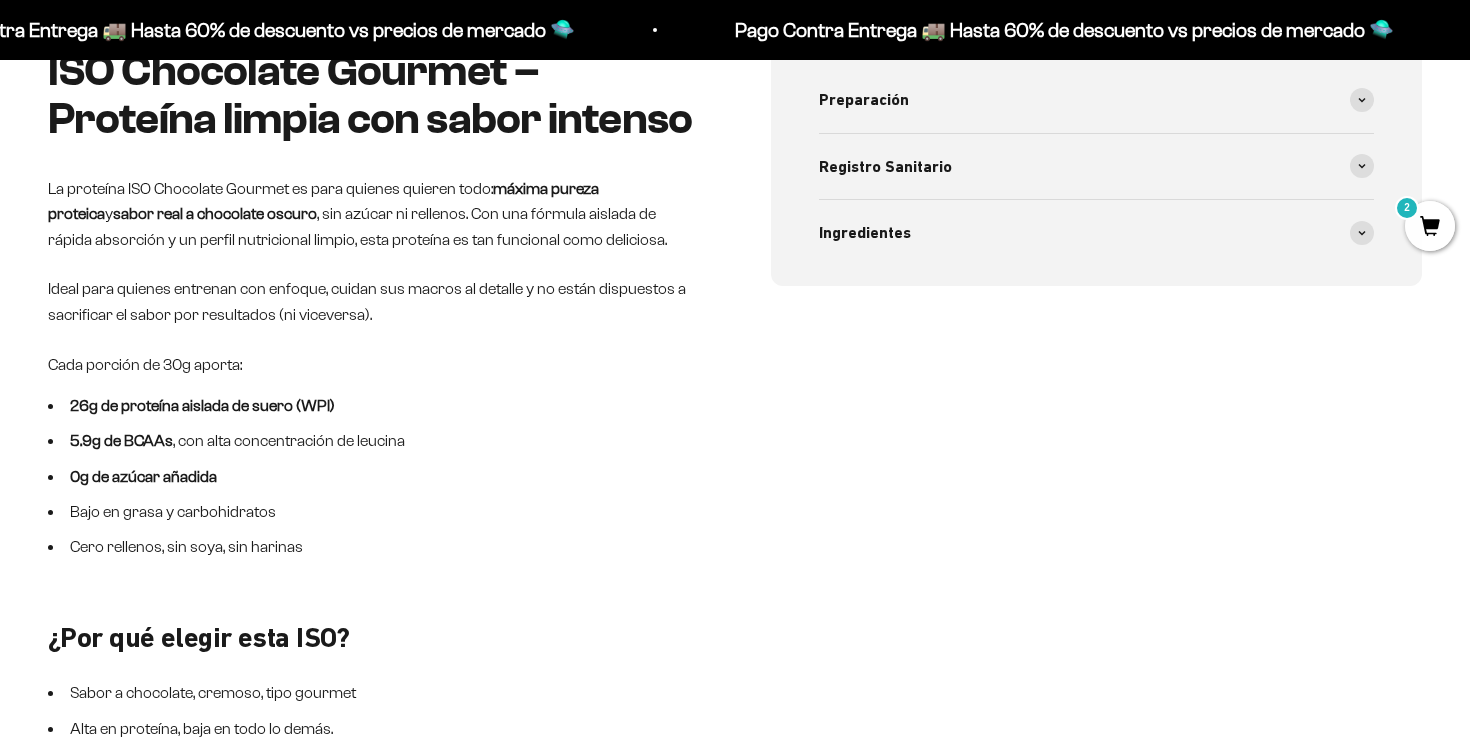 click on "Bajo en grasa y carbohidratos" at bounding box center [373, 512] 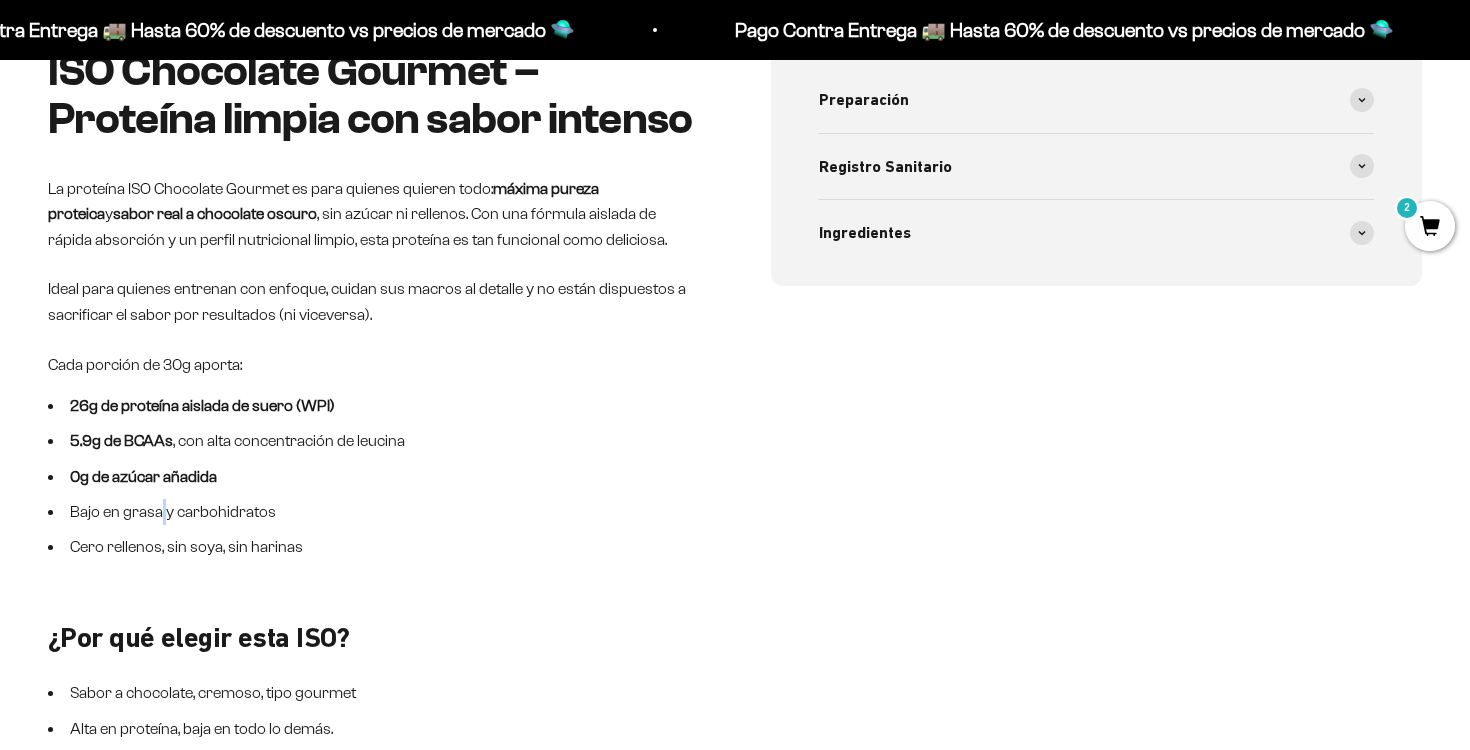 click on "Bajo en grasa y carbohidratos" at bounding box center (373, 512) 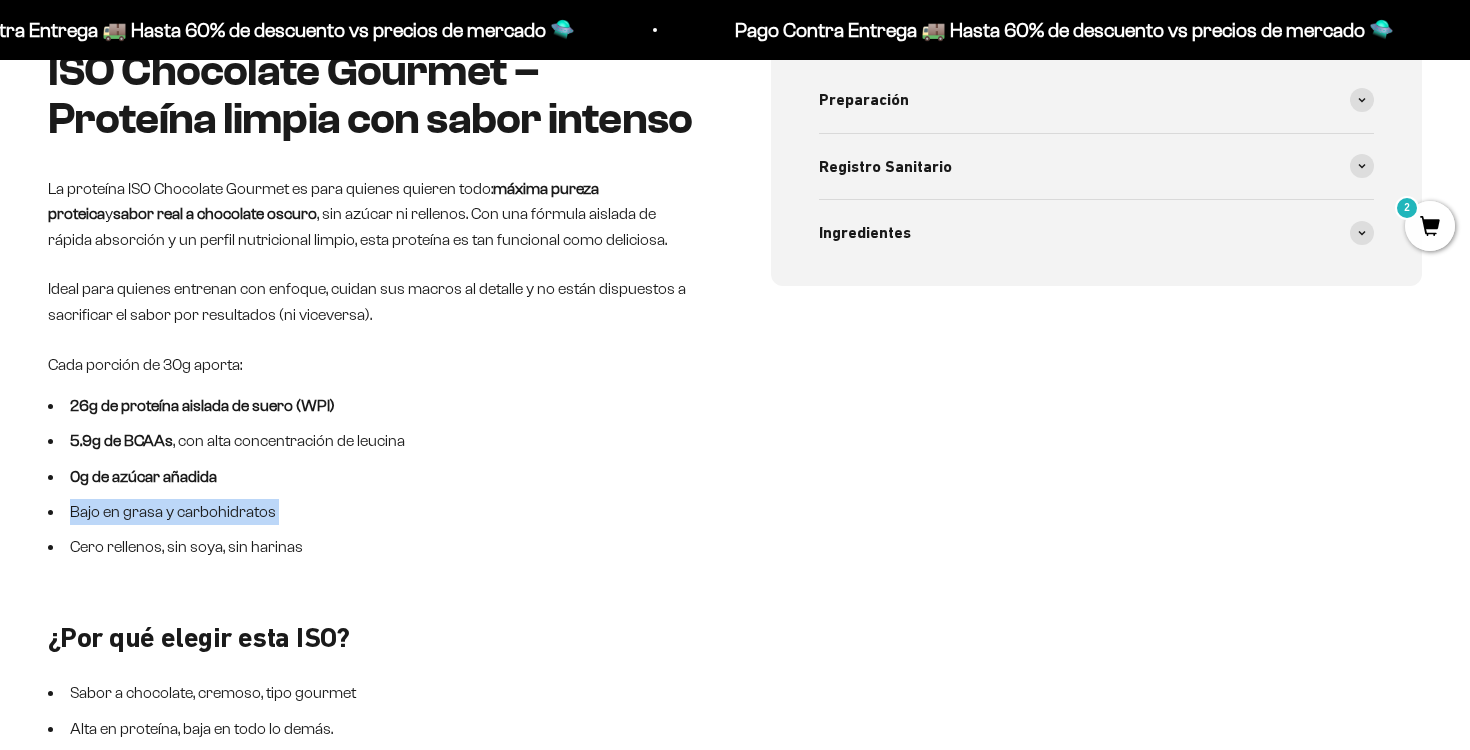 click on "Bajo en grasa y carbohidratos" at bounding box center (373, 512) 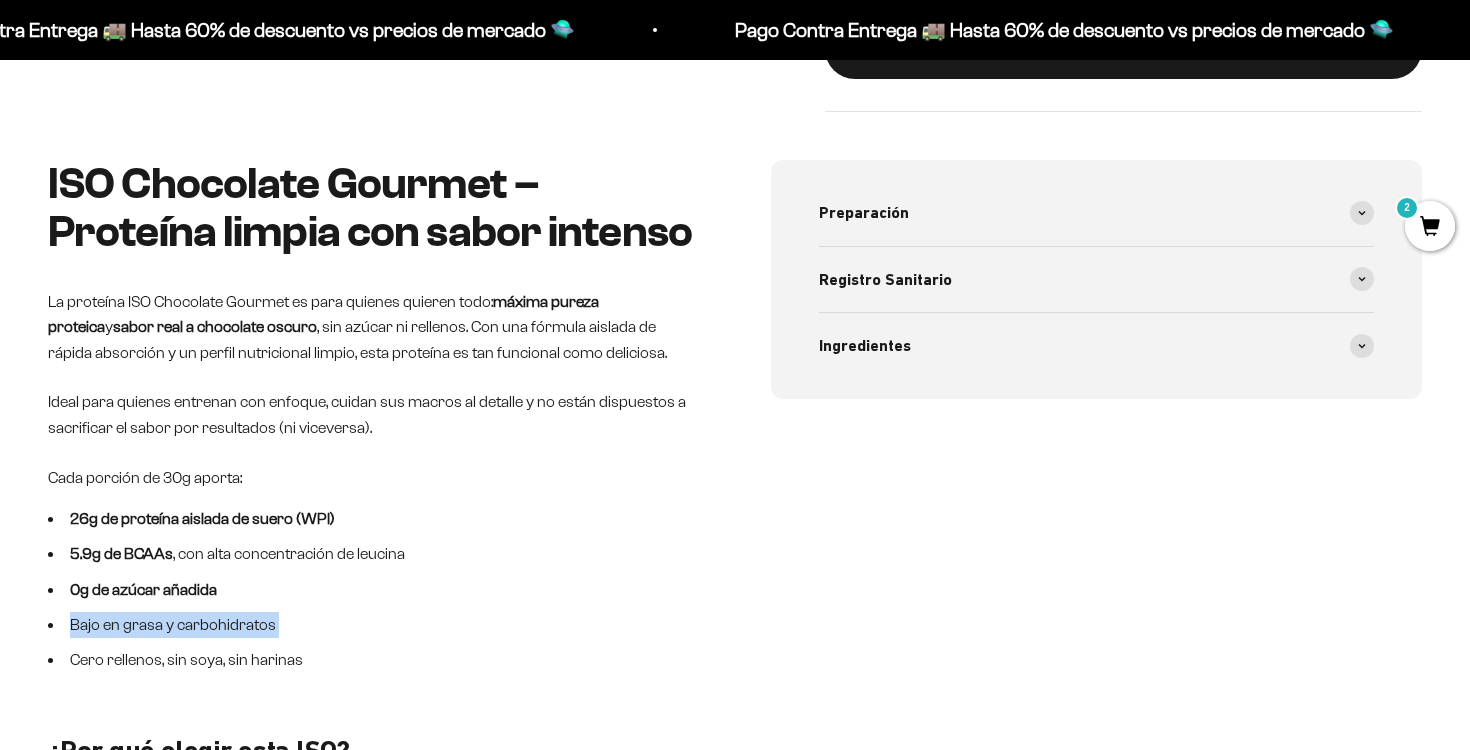scroll, scrollTop: 799, scrollLeft: 0, axis: vertical 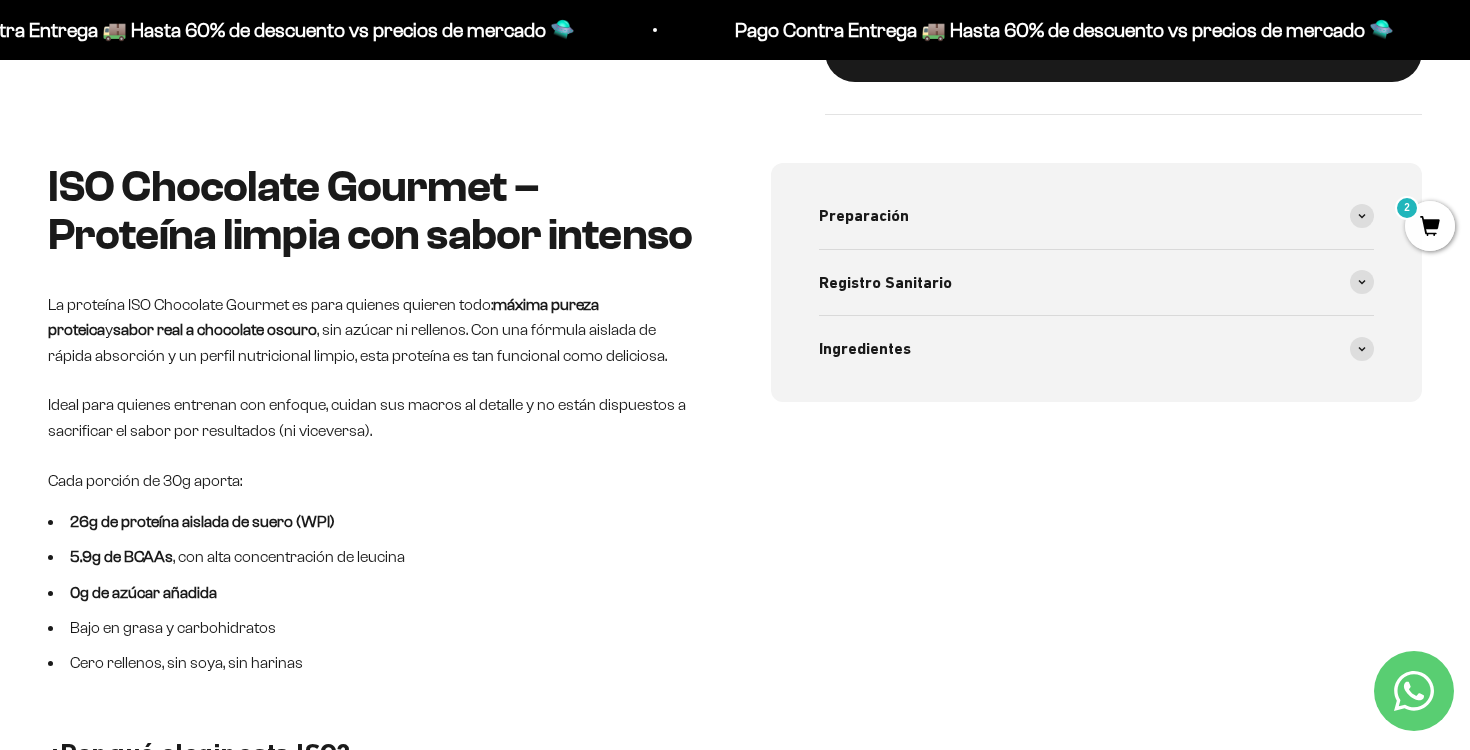 click on "ISO Chocolate Gourmet – Proteína limpia con sabor intenso" at bounding box center [373, 211] 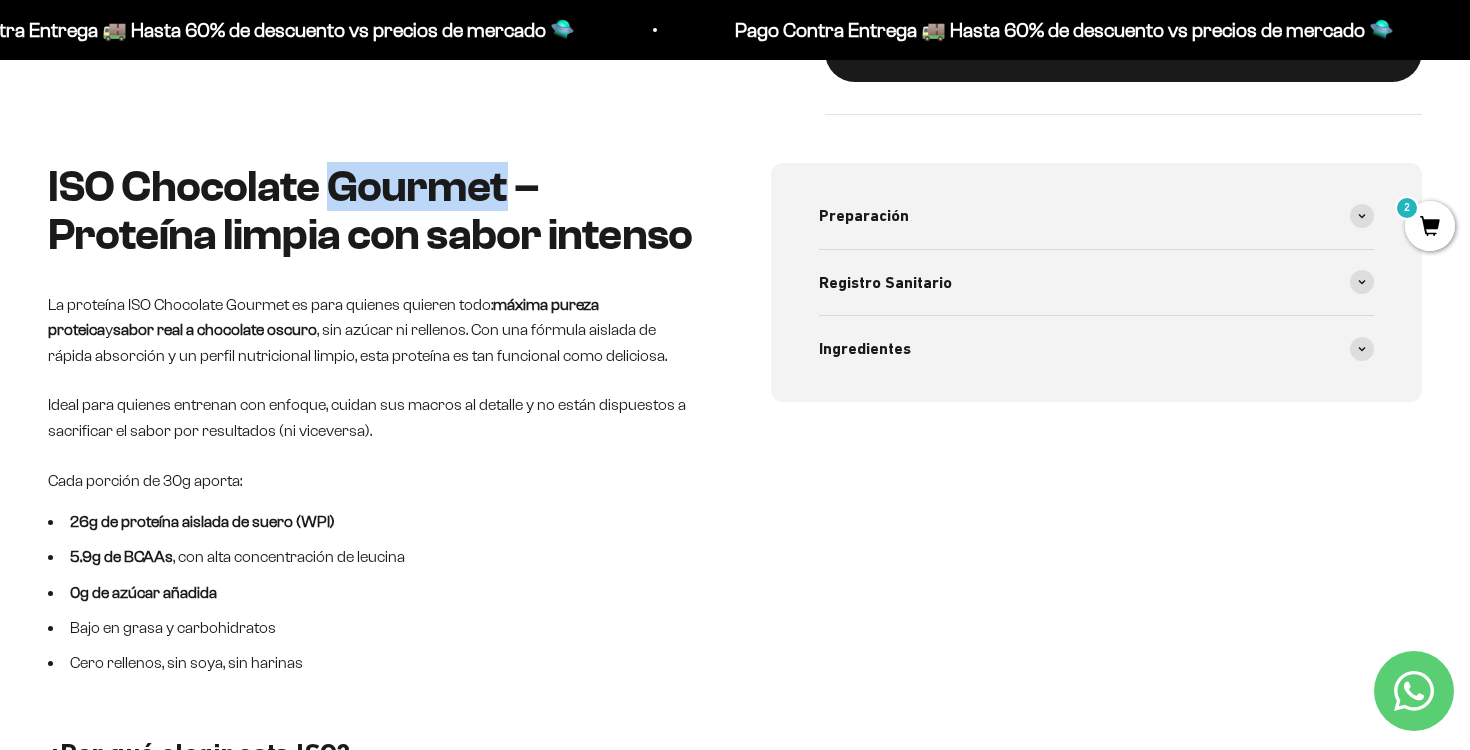 click on "ISO Chocolate Gourmet – Proteína limpia con sabor intenso" at bounding box center (373, 211) 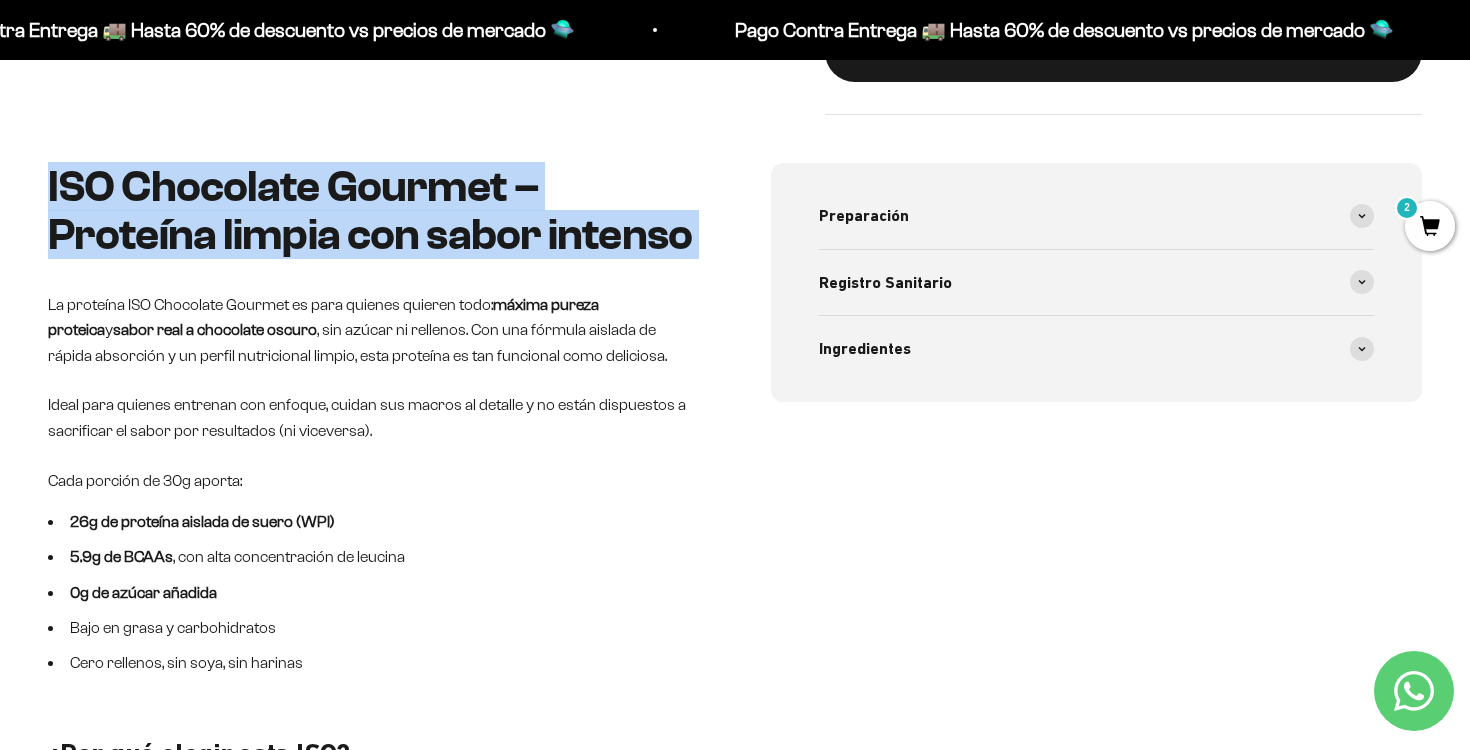 click on "ISO Chocolate Gourmet – Proteína limpia con sabor intenso" at bounding box center [373, 211] 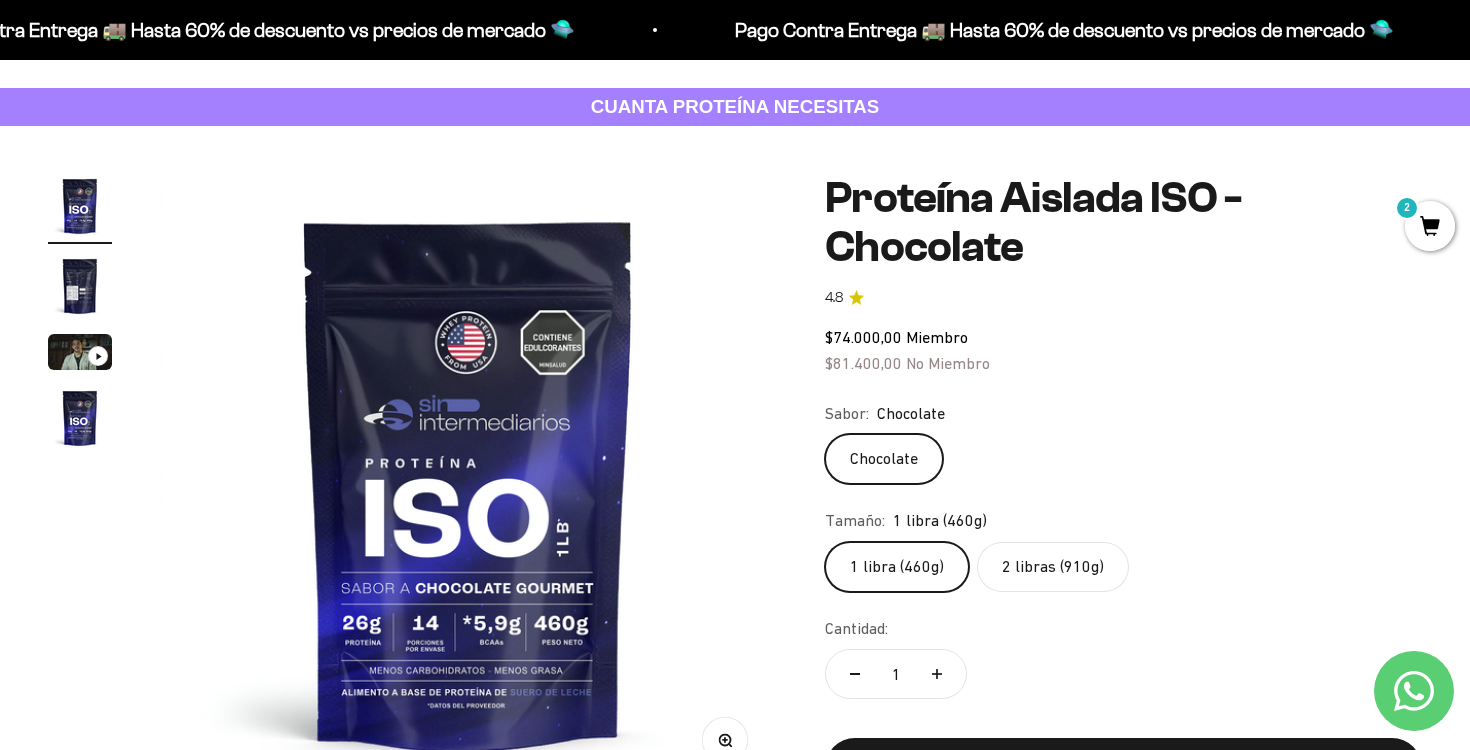 scroll, scrollTop: 84, scrollLeft: 0, axis: vertical 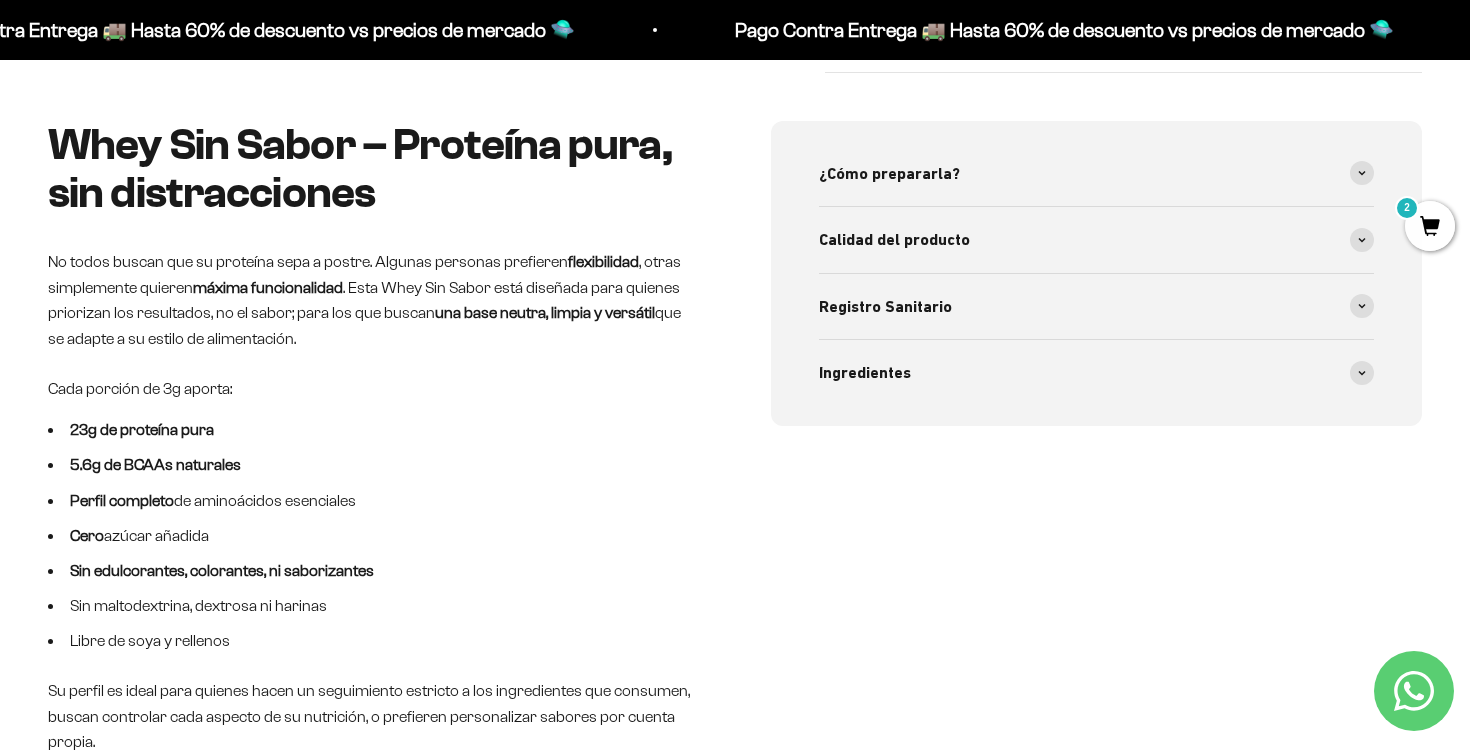 click on "Whey Sin Sabor – Proteína pura, sin distracciones" at bounding box center (373, 169) 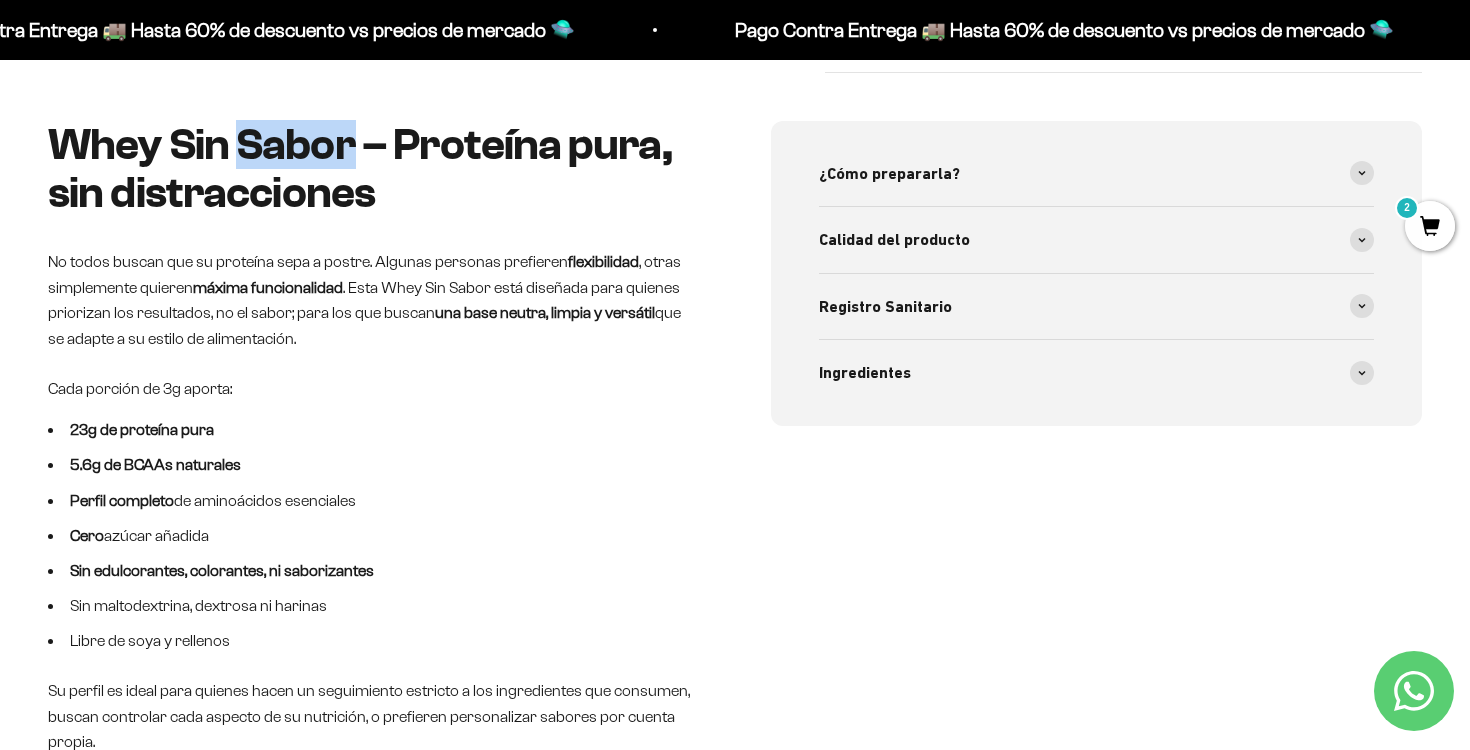 click on "Whey Sin Sabor – Proteína pura, sin distracciones" at bounding box center [373, 169] 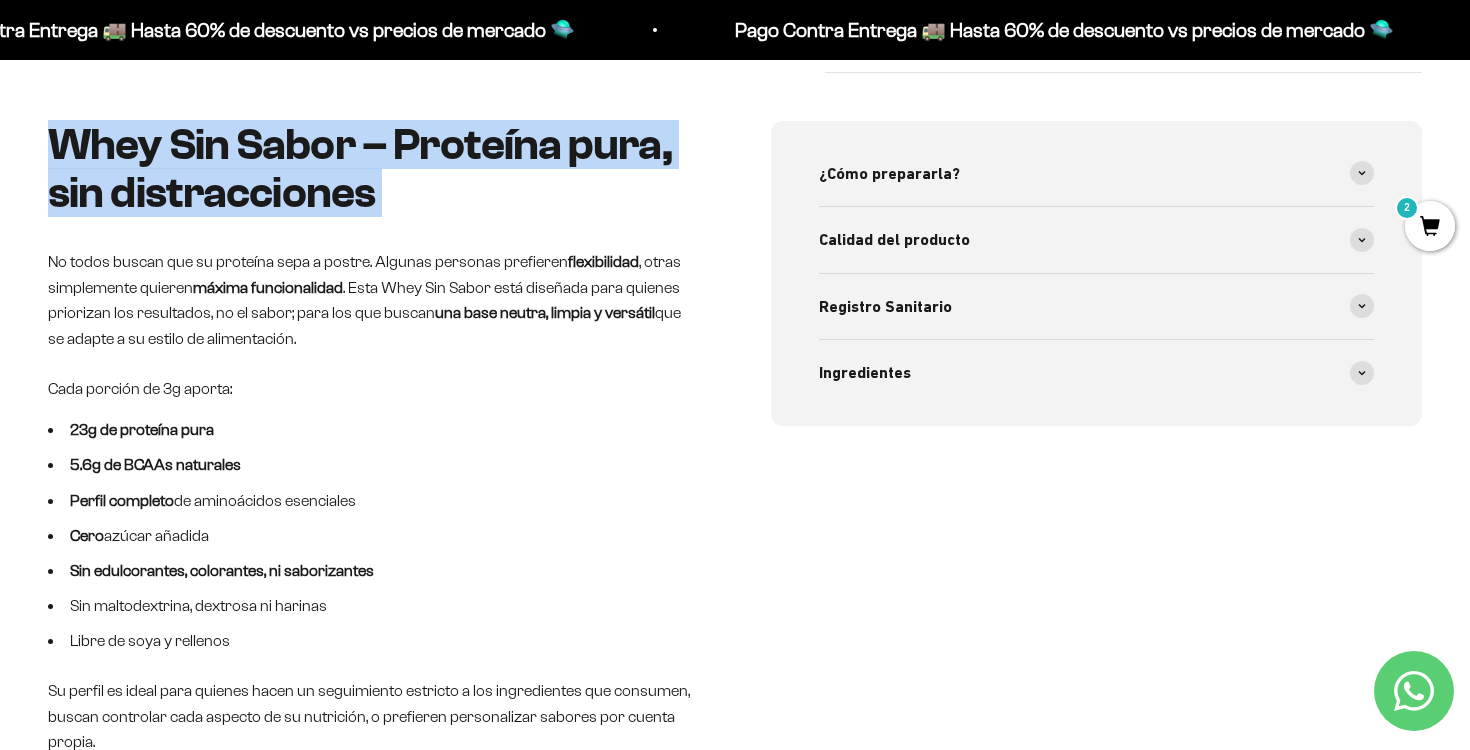 click on "Whey Sin Sabor – Proteína pura, sin distracciones" at bounding box center [373, 169] 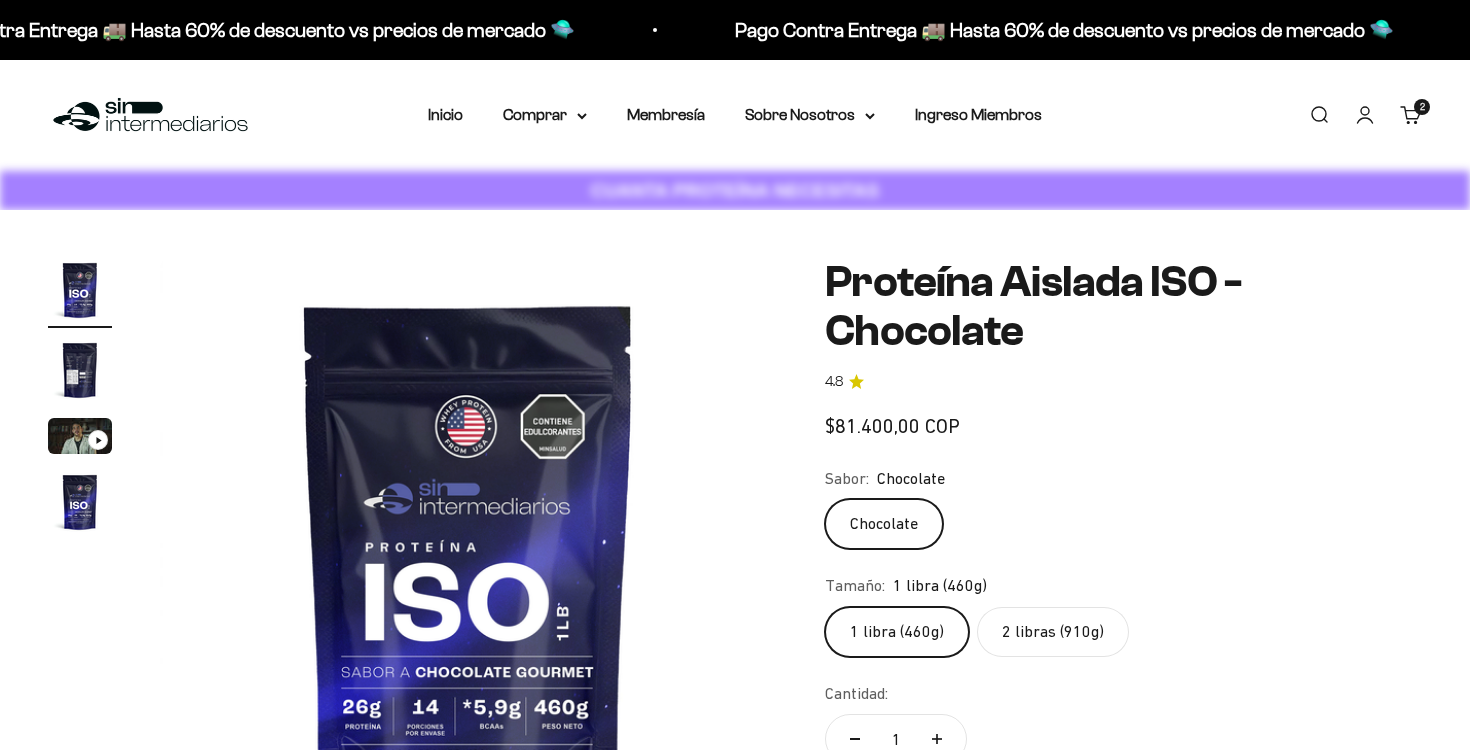 scroll, scrollTop: 0, scrollLeft: 0, axis: both 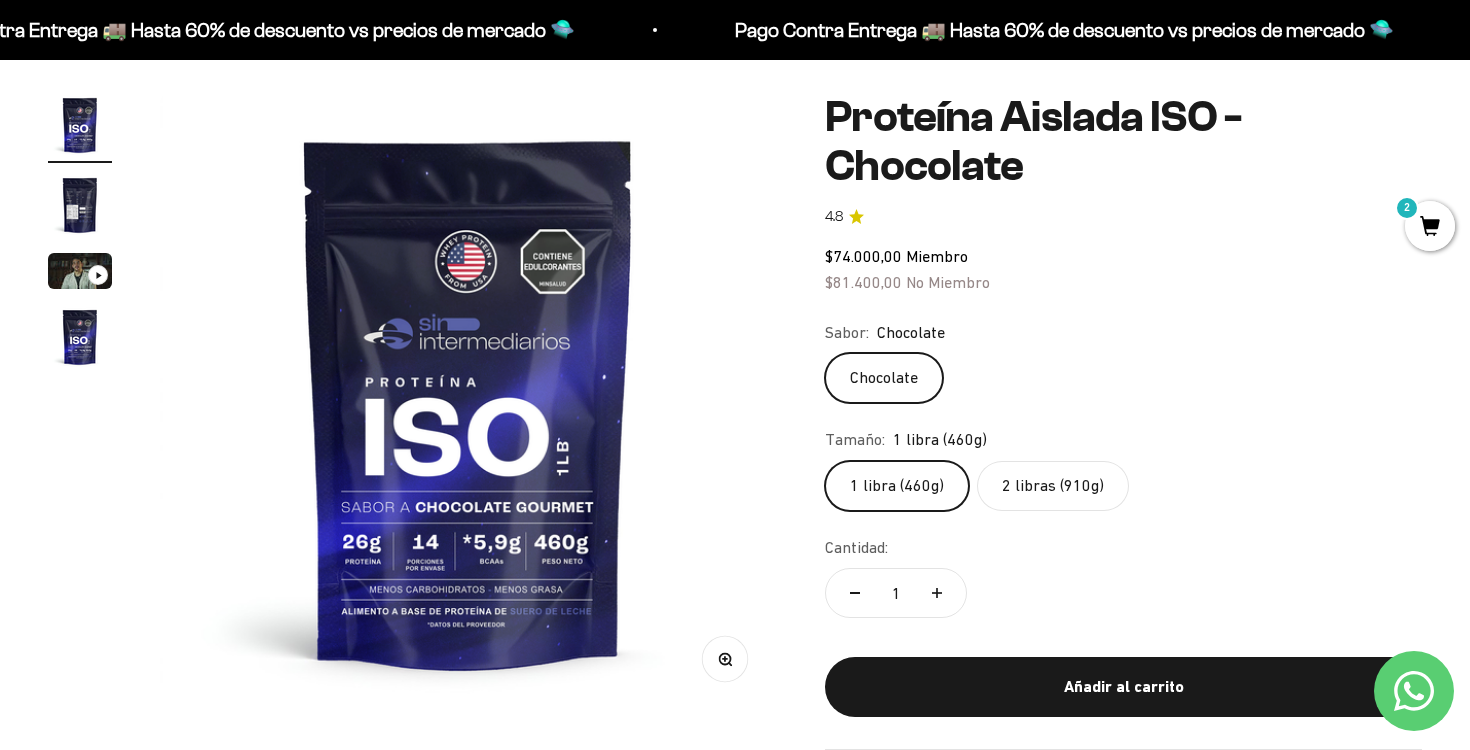 click on "2 libras (910g)" 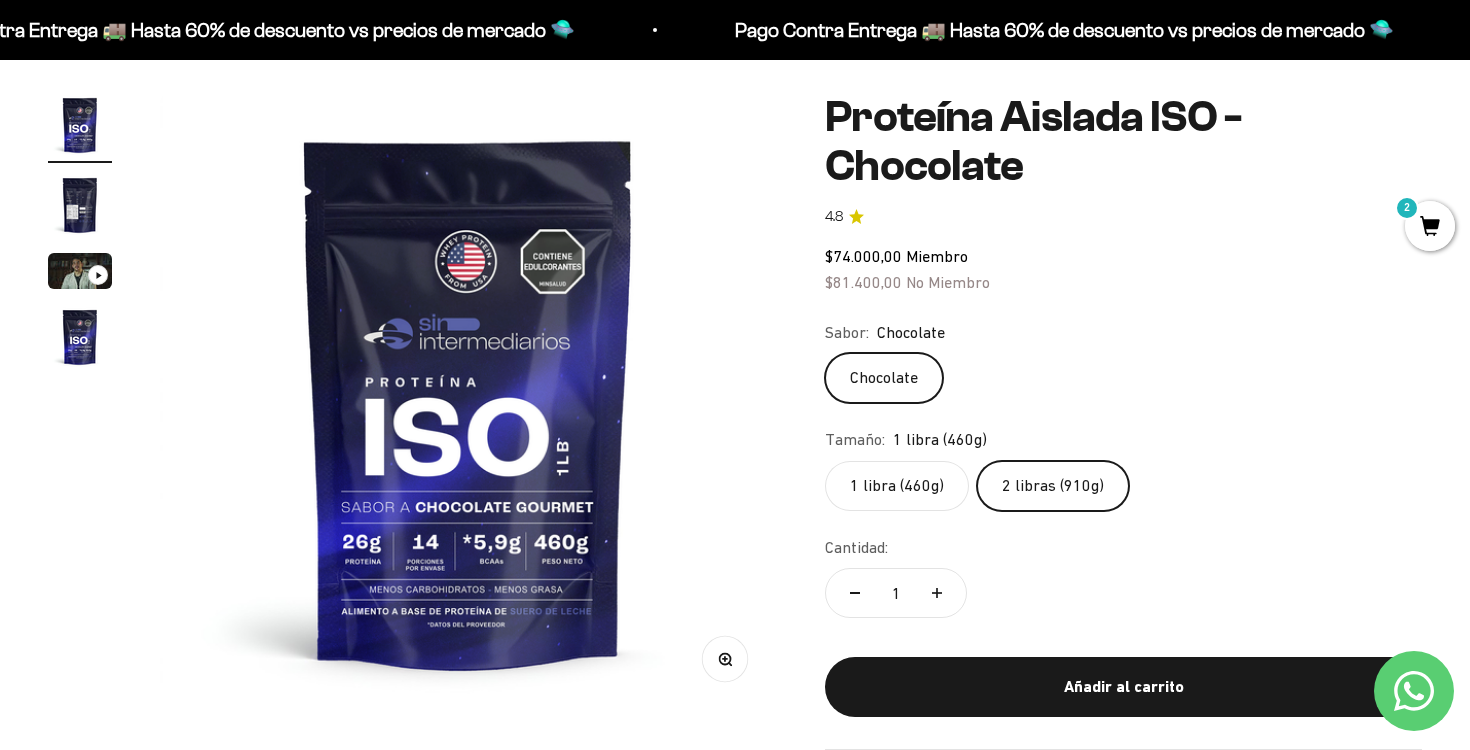 scroll, scrollTop: 0, scrollLeft: 1923, axis: horizontal 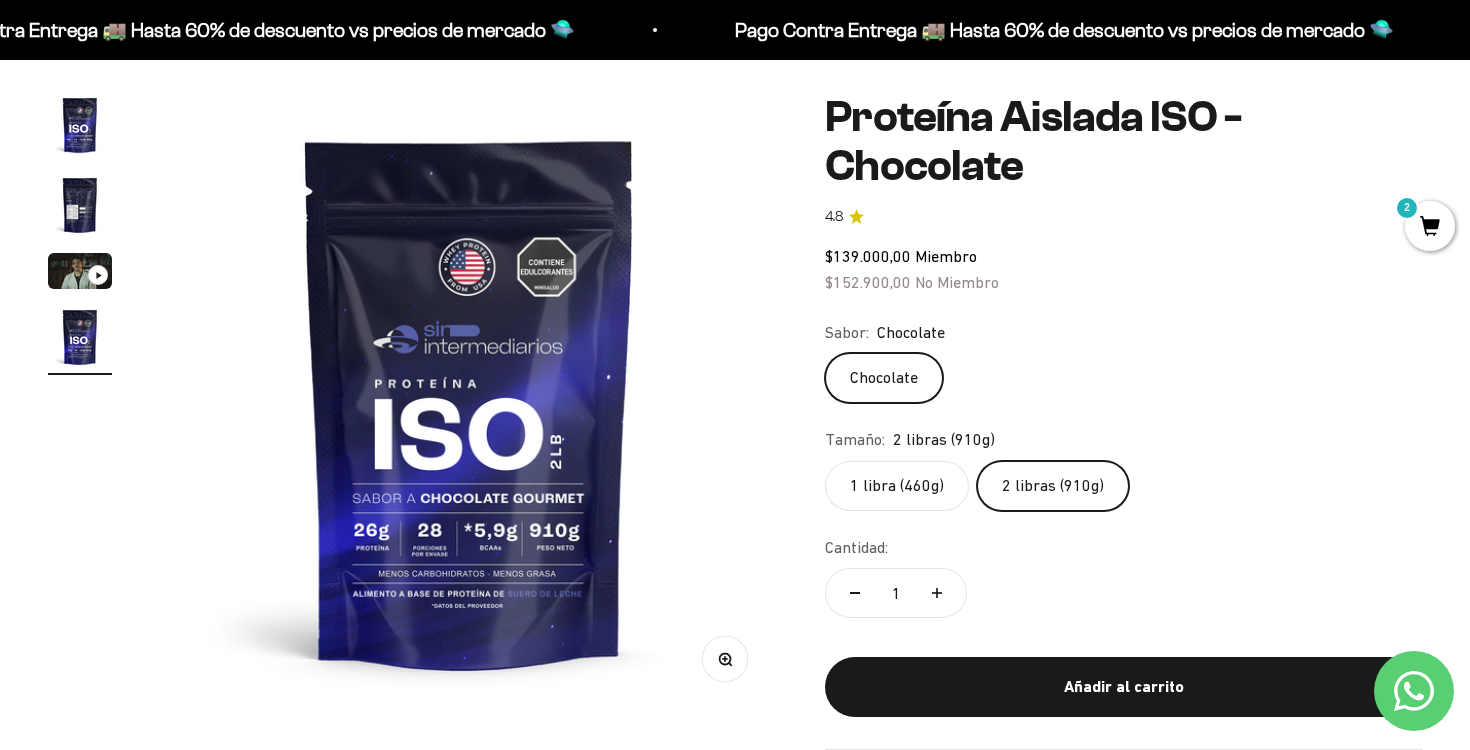 click on "1 libra (460g)" 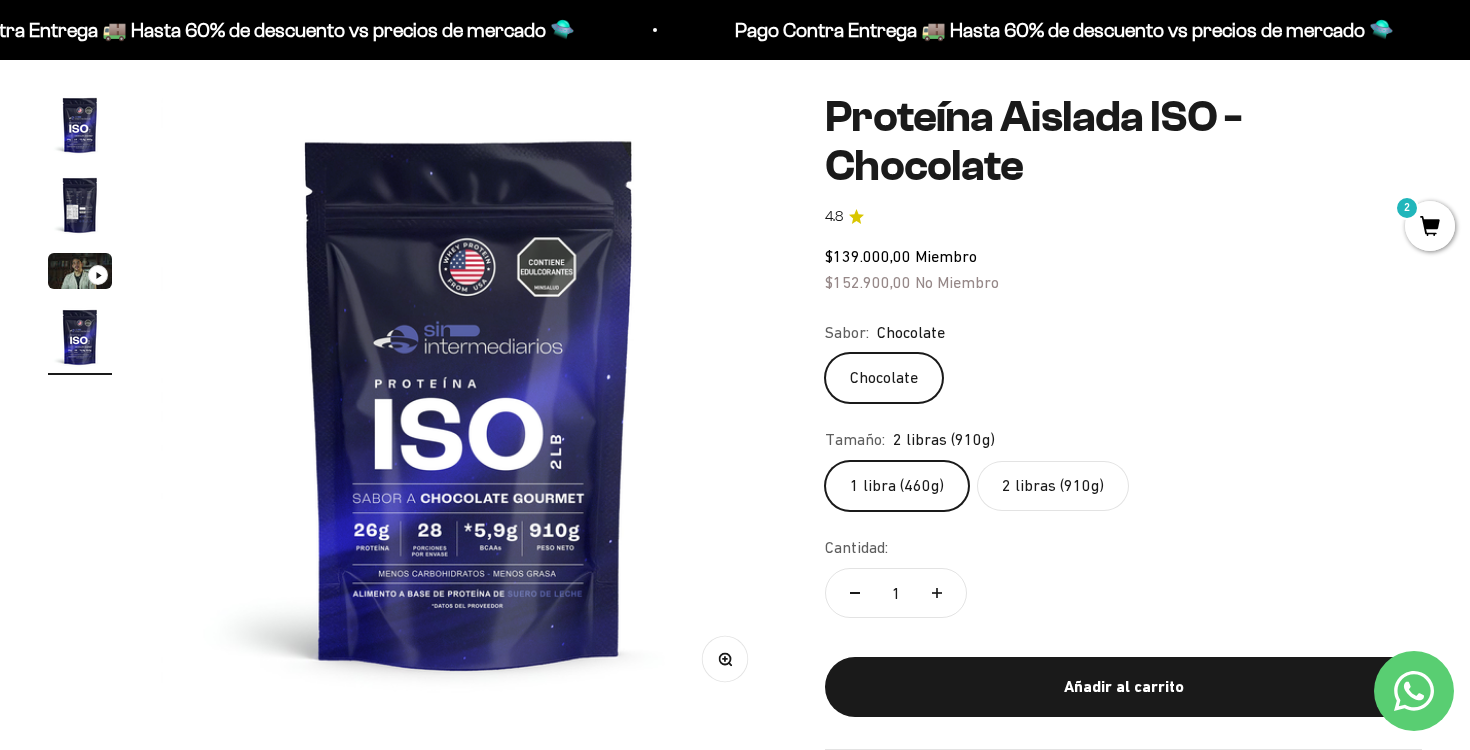scroll, scrollTop: 0, scrollLeft: 0, axis: both 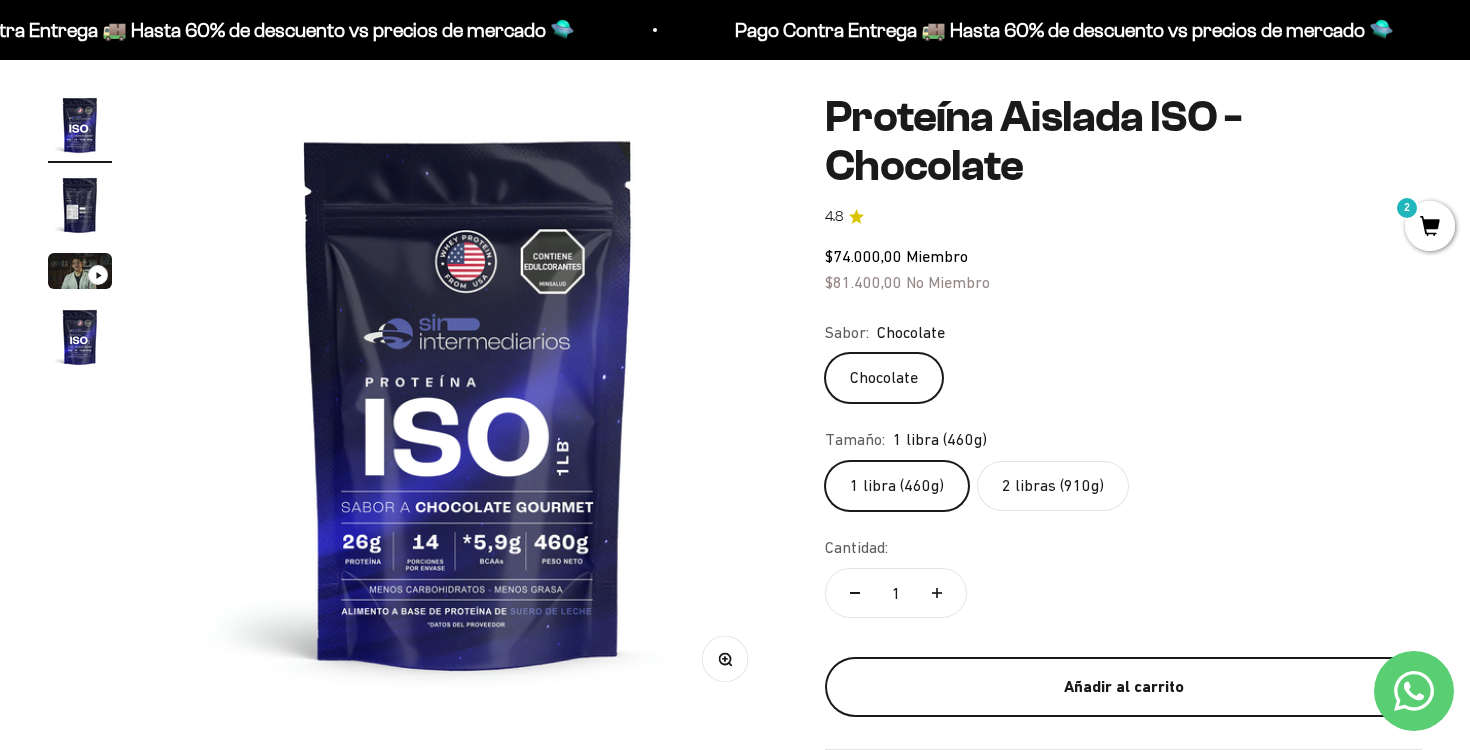click on "Añadir al carrito" at bounding box center [1123, 687] 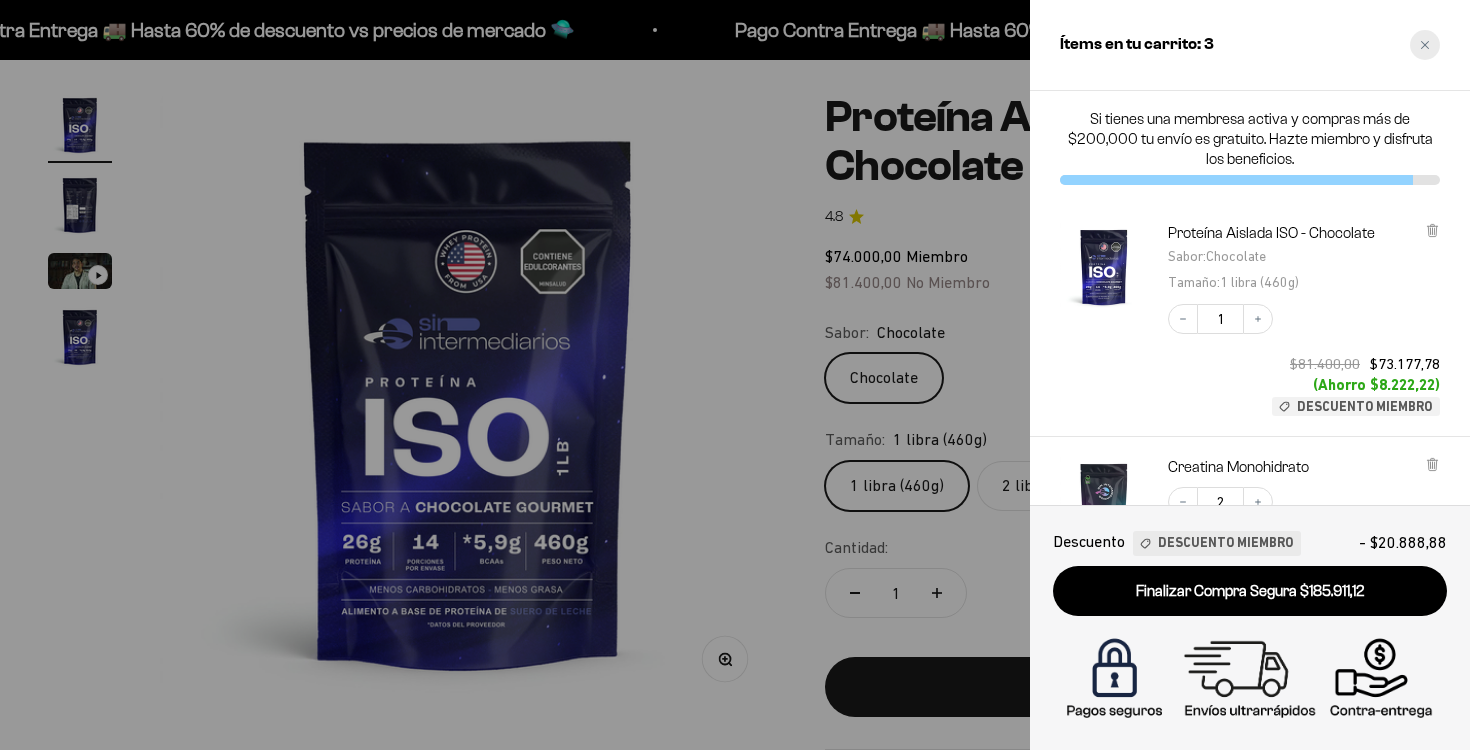 click at bounding box center [1425, 45] 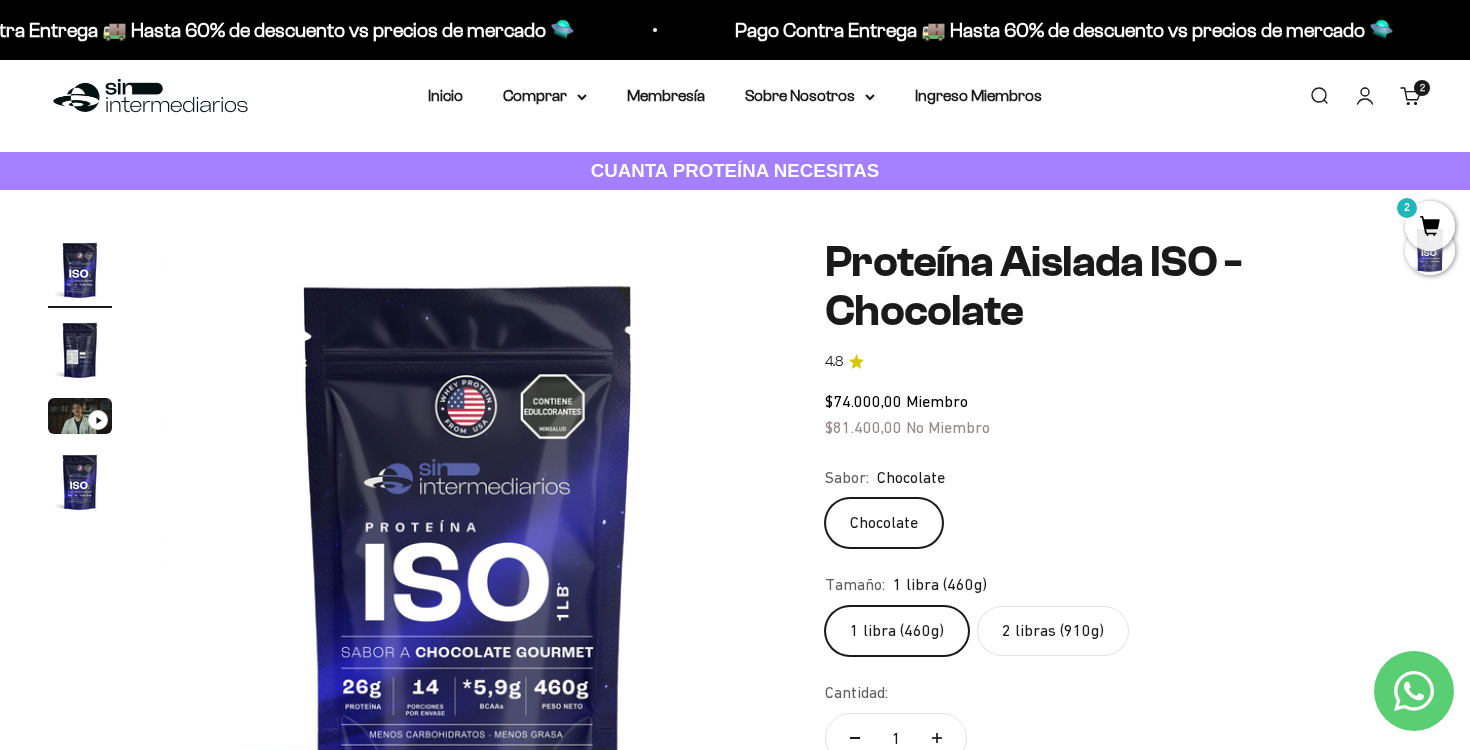 scroll, scrollTop: 0, scrollLeft: 0, axis: both 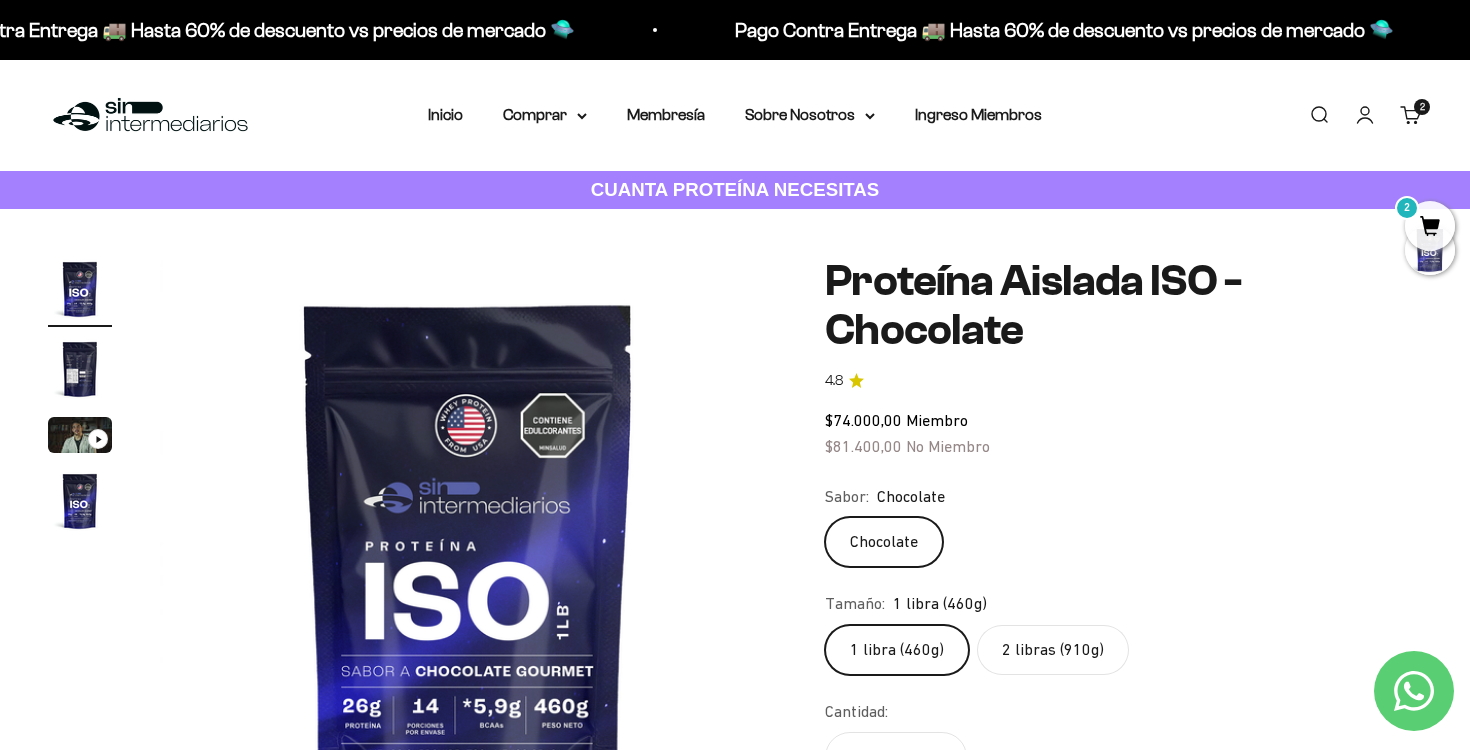 click on "2" at bounding box center [1430, 226] 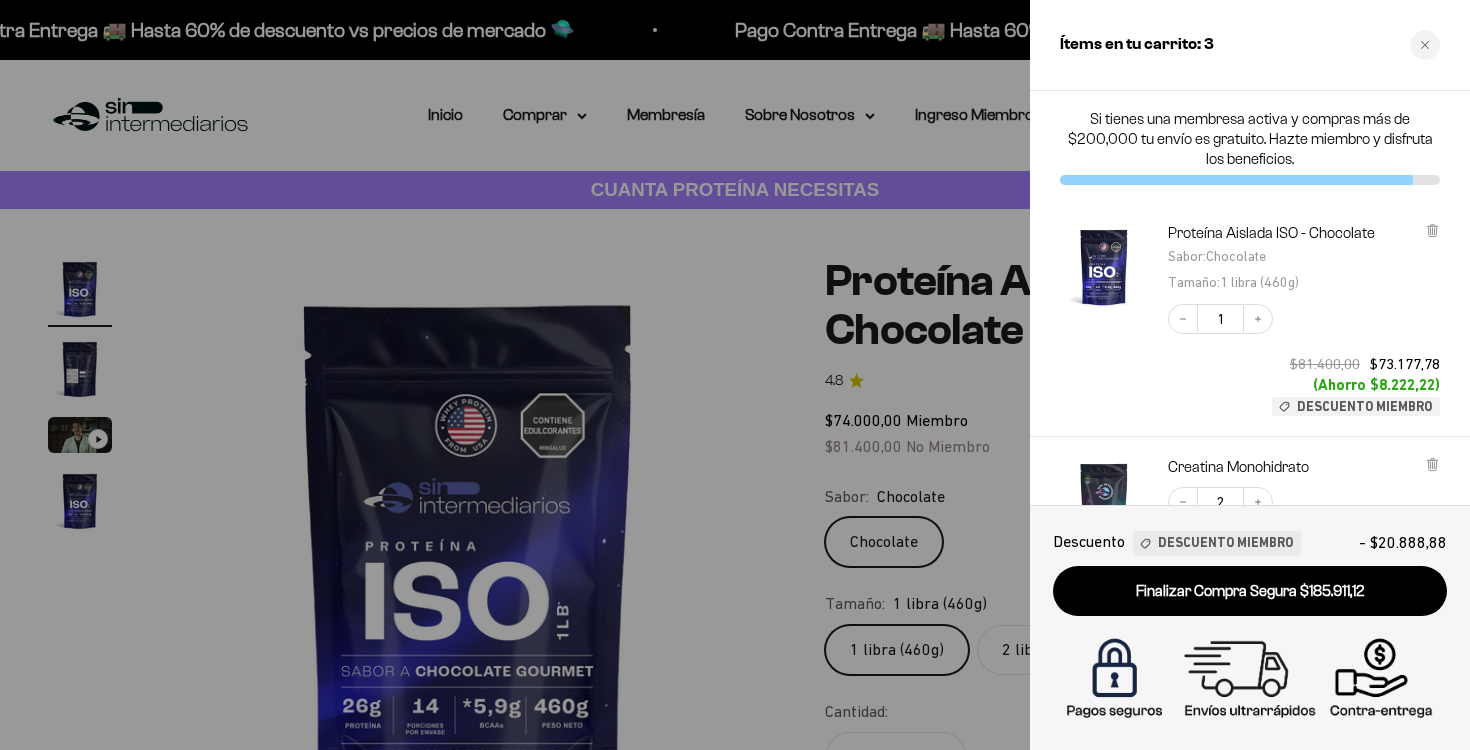 scroll, scrollTop: 44, scrollLeft: 0, axis: vertical 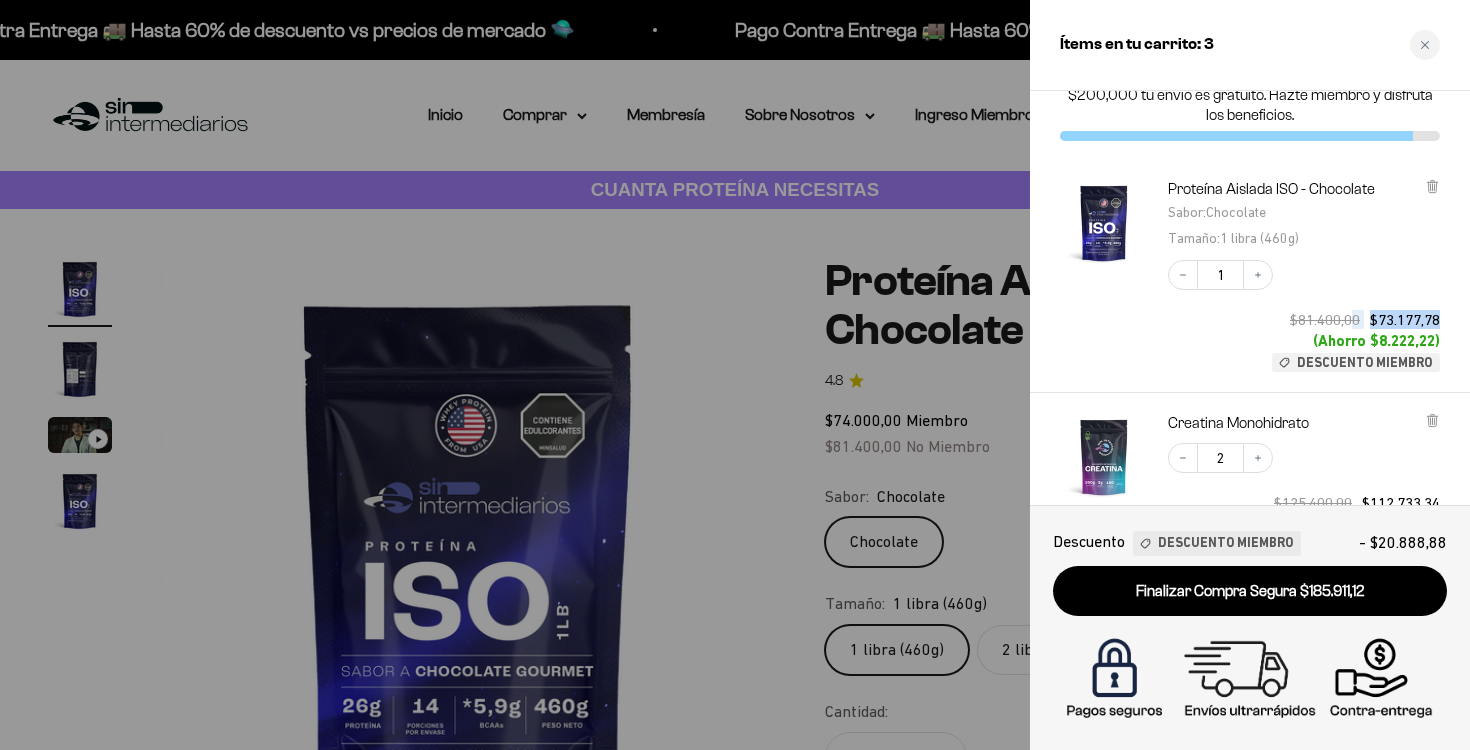 drag, startPoint x: 1348, startPoint y: 318, endPoint x: 1447, endPoint y: 314, distance: 99.08077 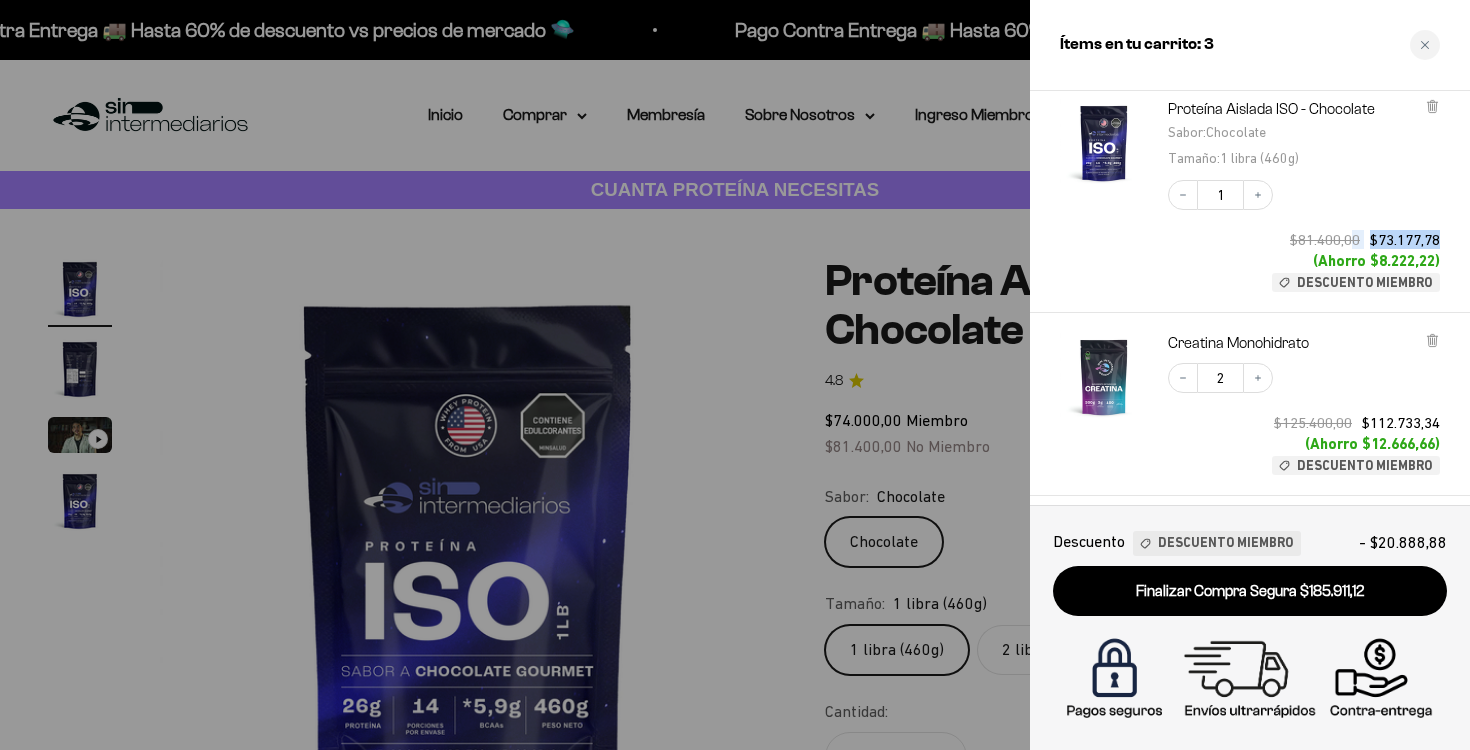 scroll, scrollTop: 289, scrollLeft: 0, axis: vertical 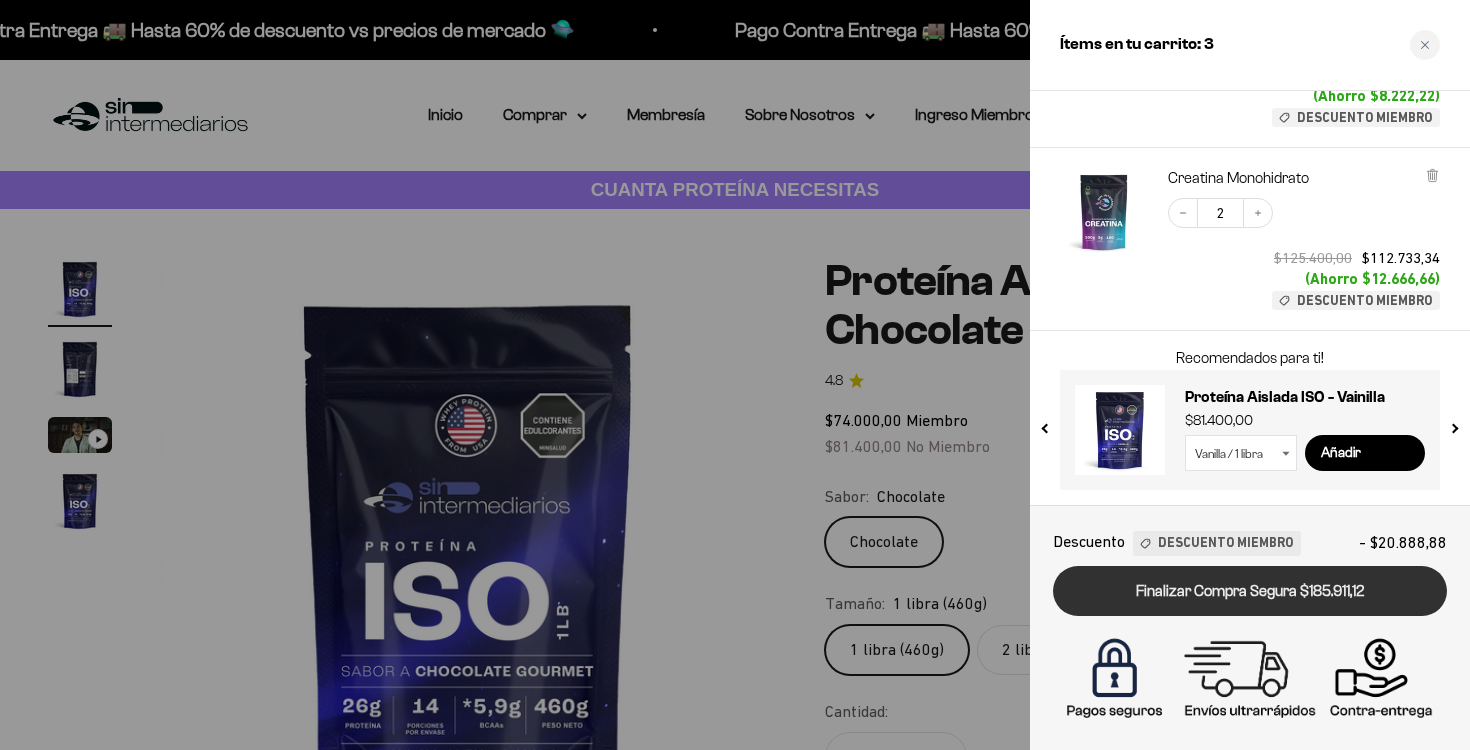 click on "Finalizar Compra Segura $185.911,12" at bounding box center [1250, 591] 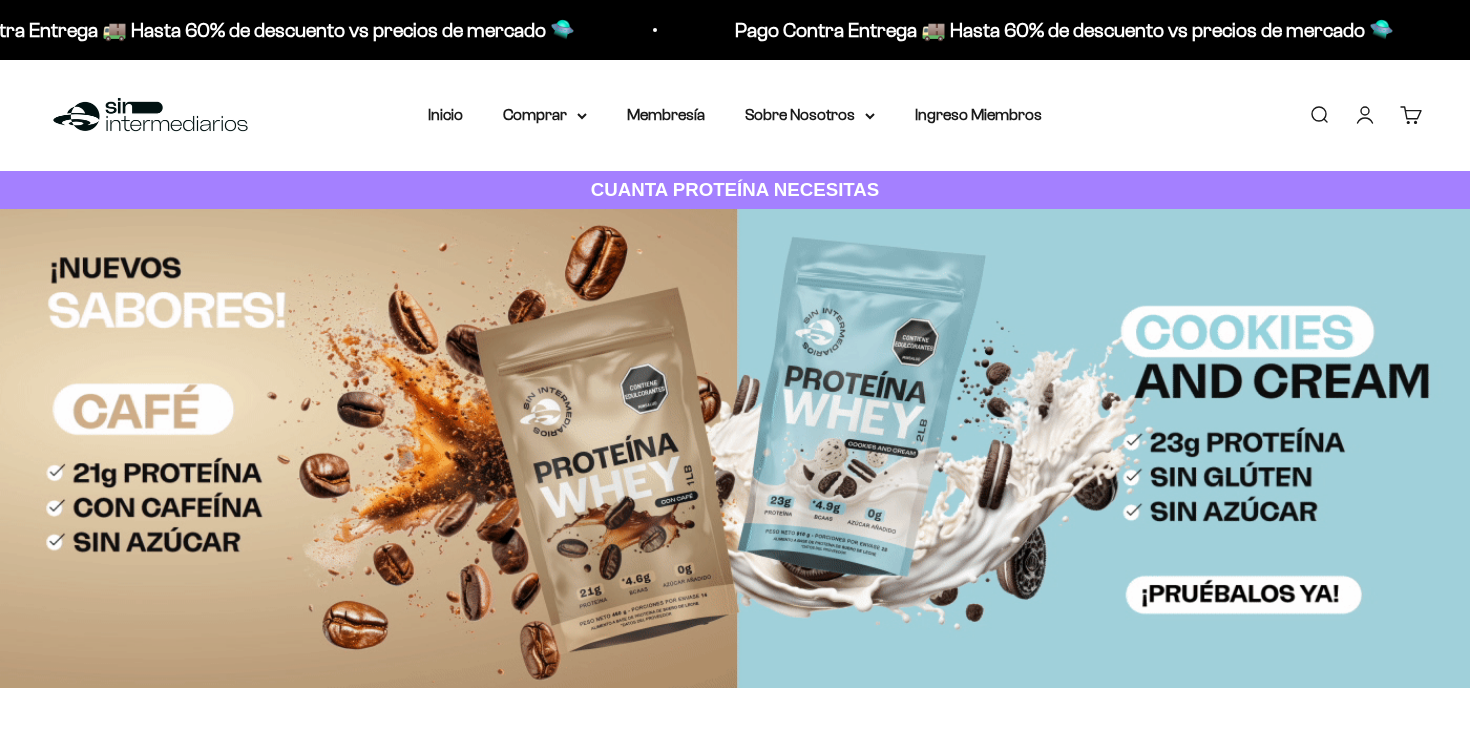 scroll, scrollTop: 0, scrollLeft: 0, axis: both 